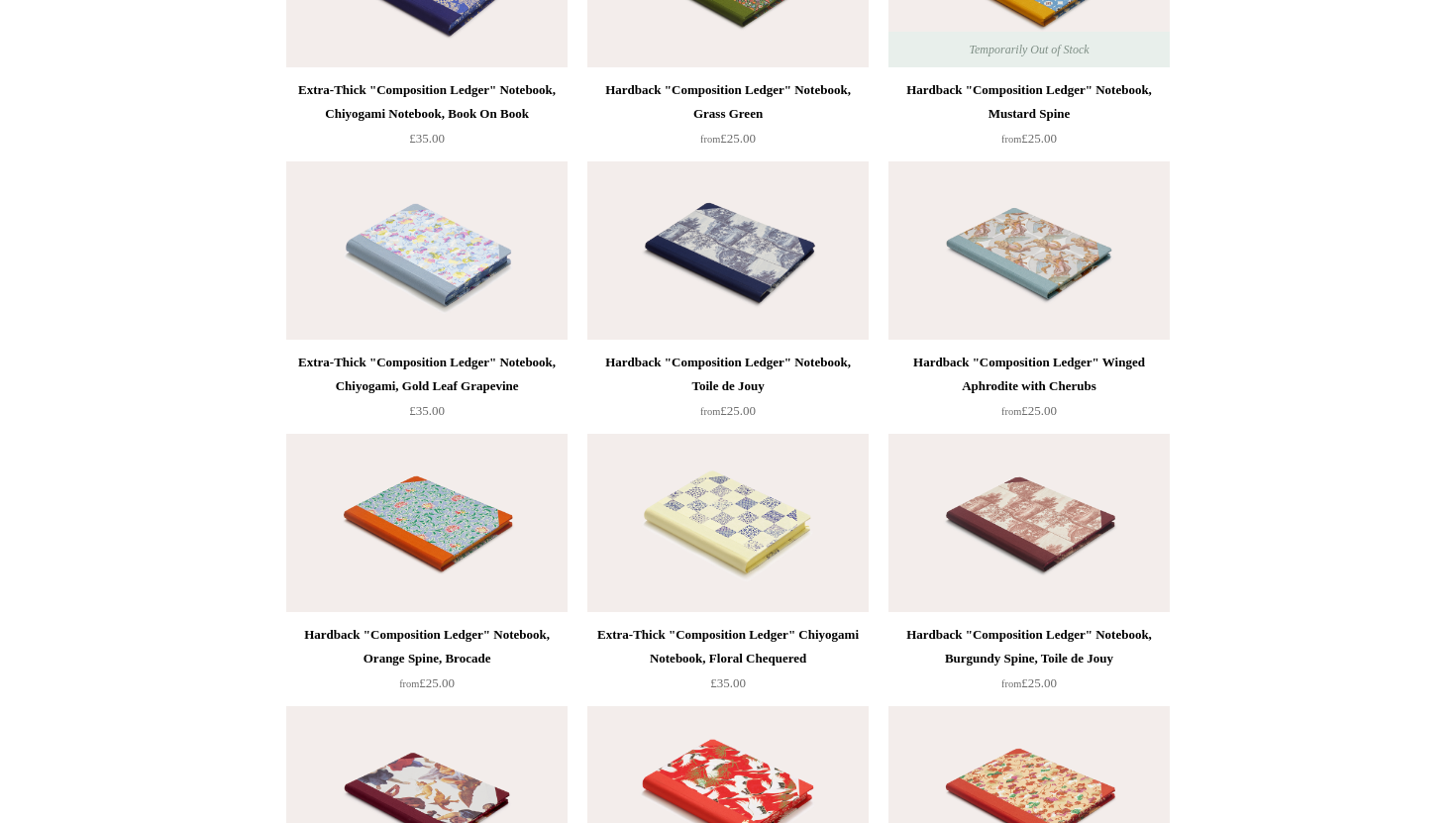 scroll, scrollTop: 3630, scrollLeft: 0, axis: vertical 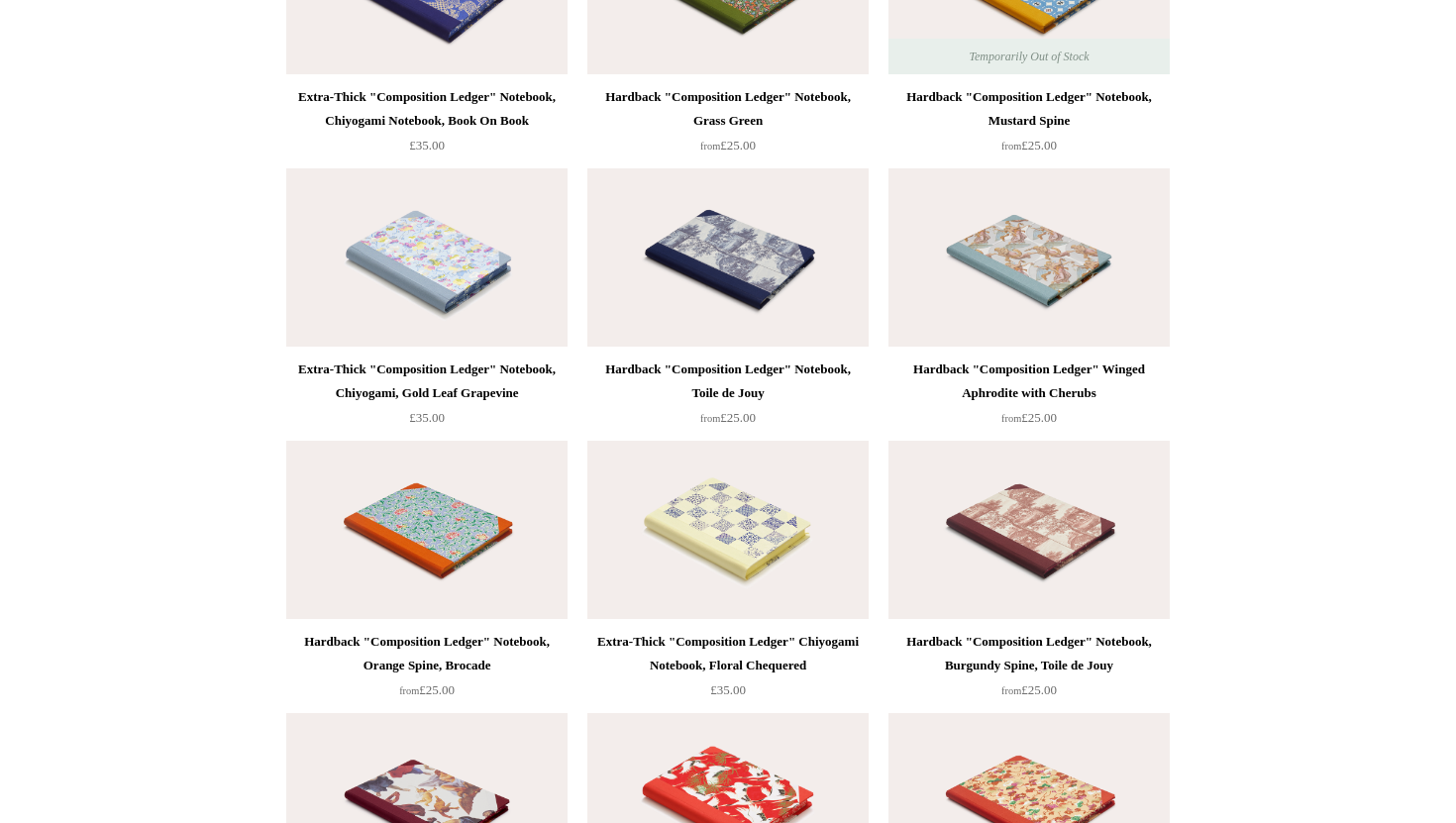 click at bounding box center (728, 257) 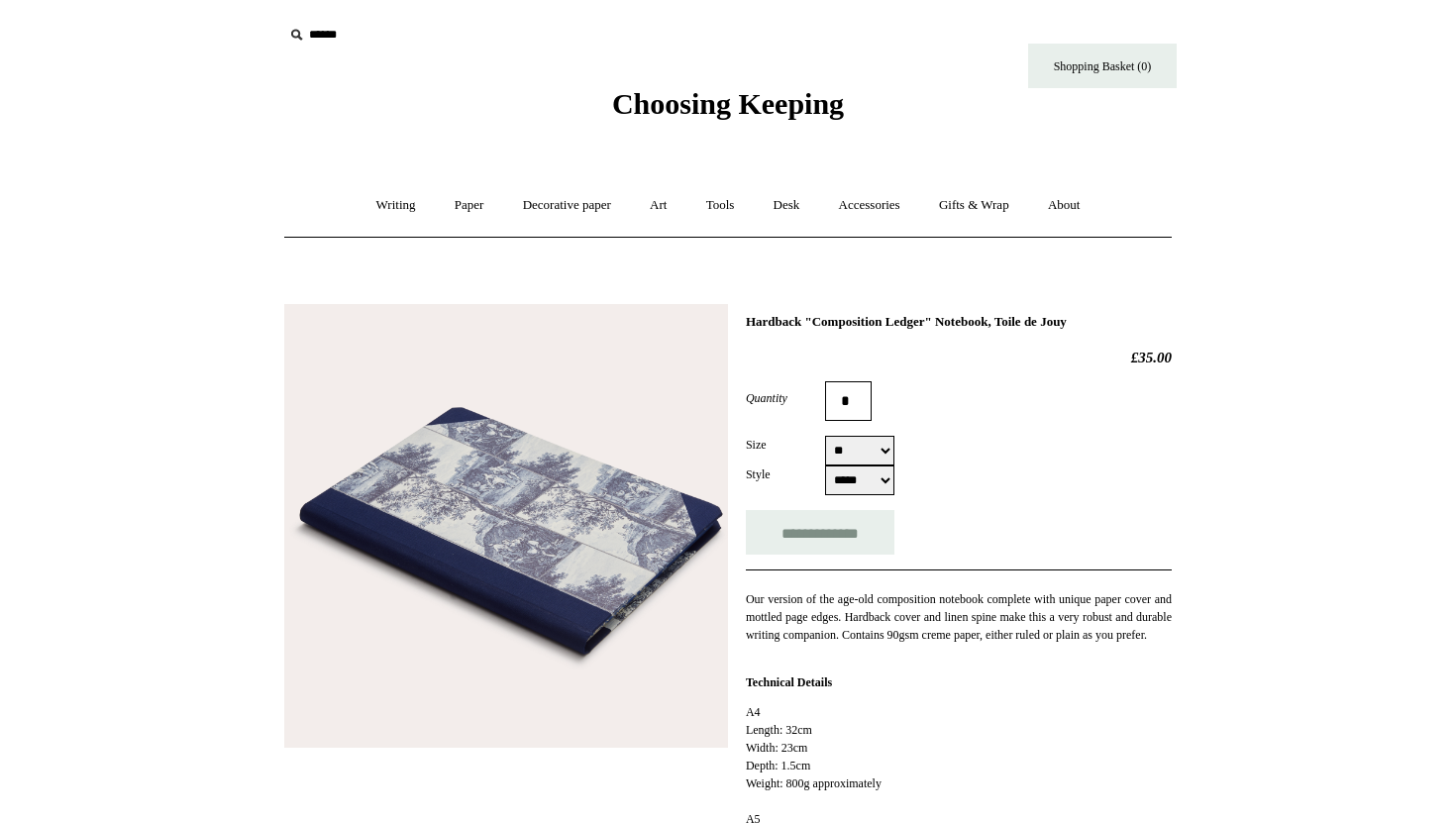 select on "**" 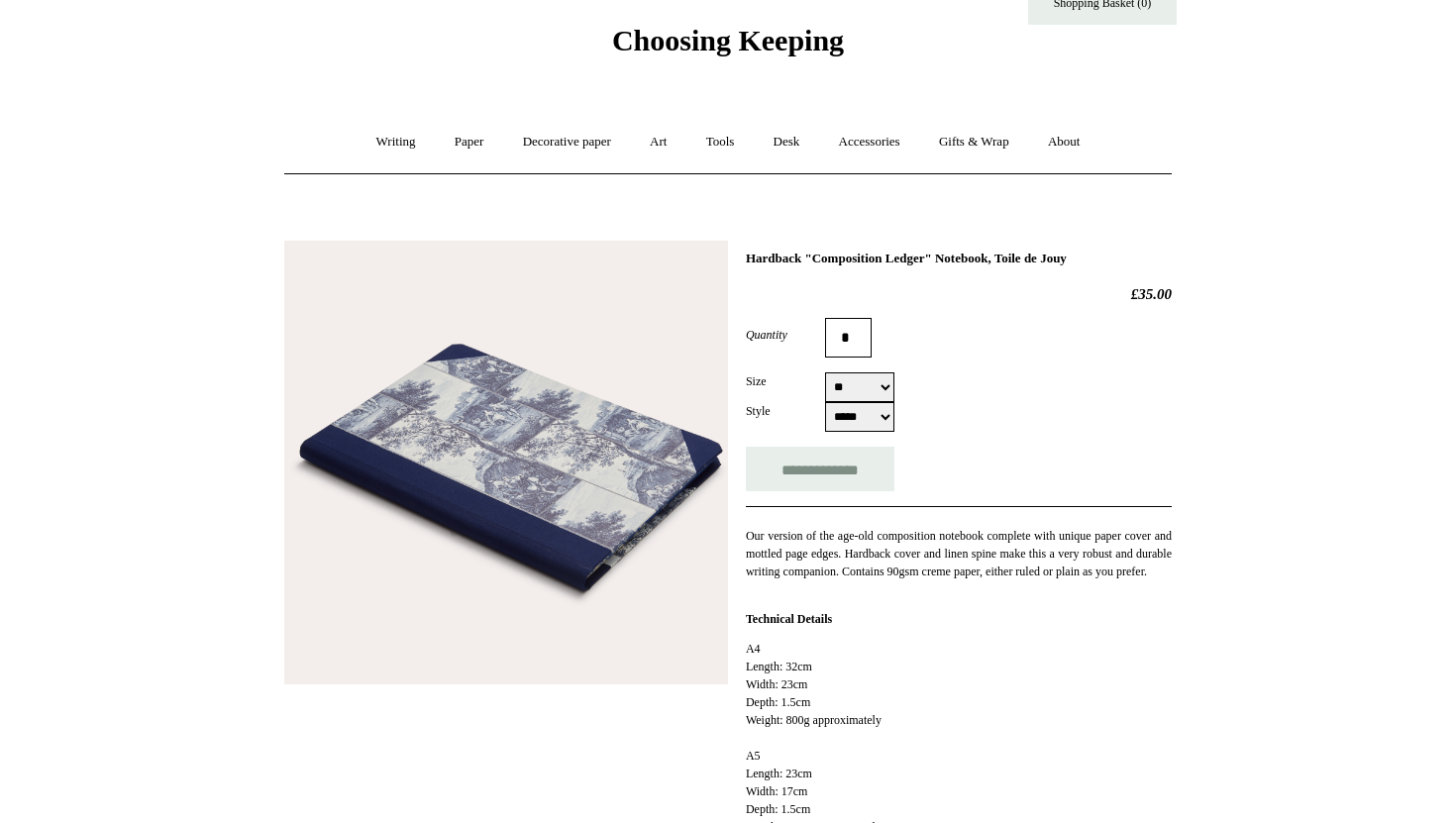 scroll, scrollTop: 52, scrollLeft: 0, axis: vertical 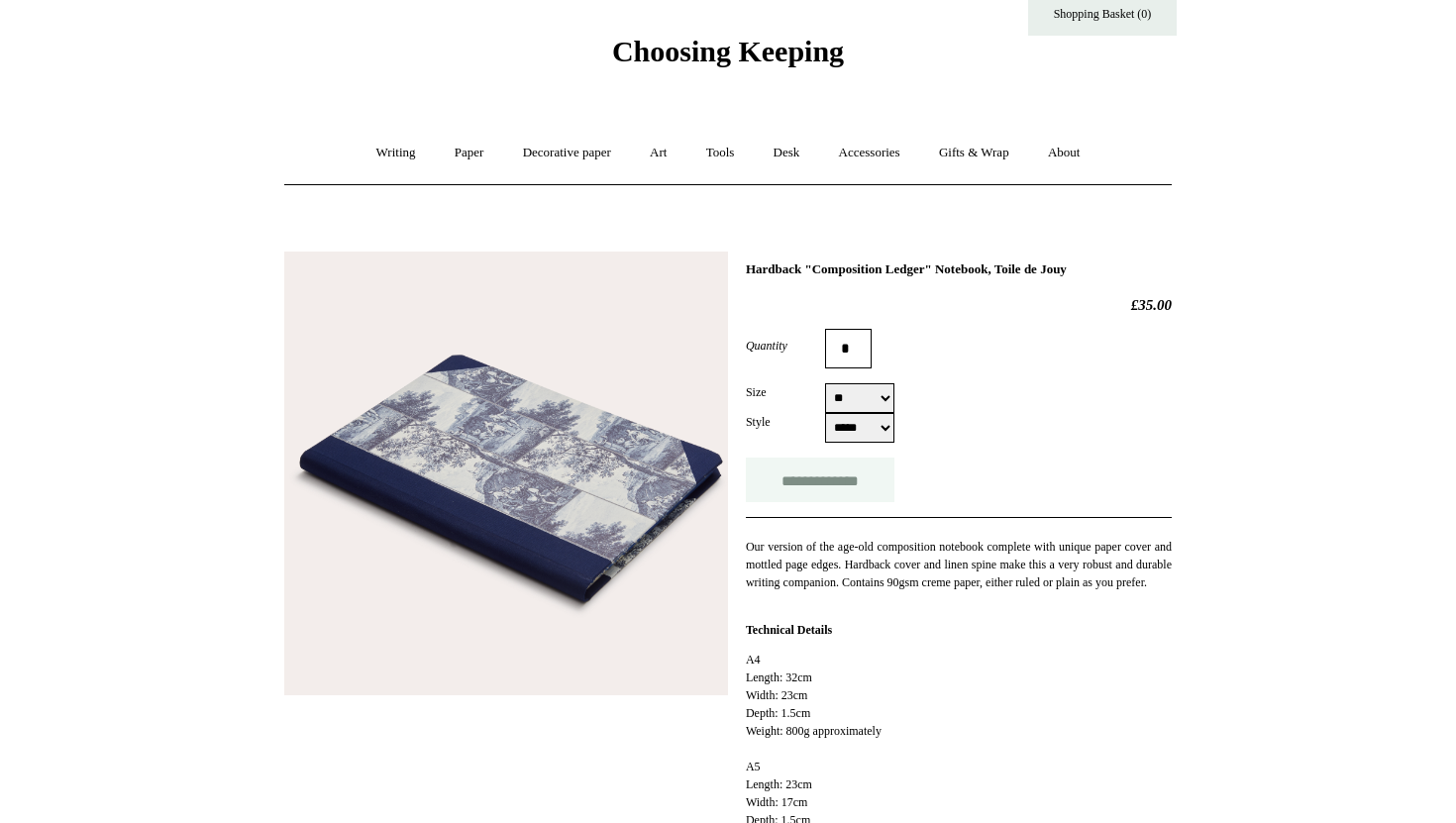 click on "**********" at bounding box center (820, 479) 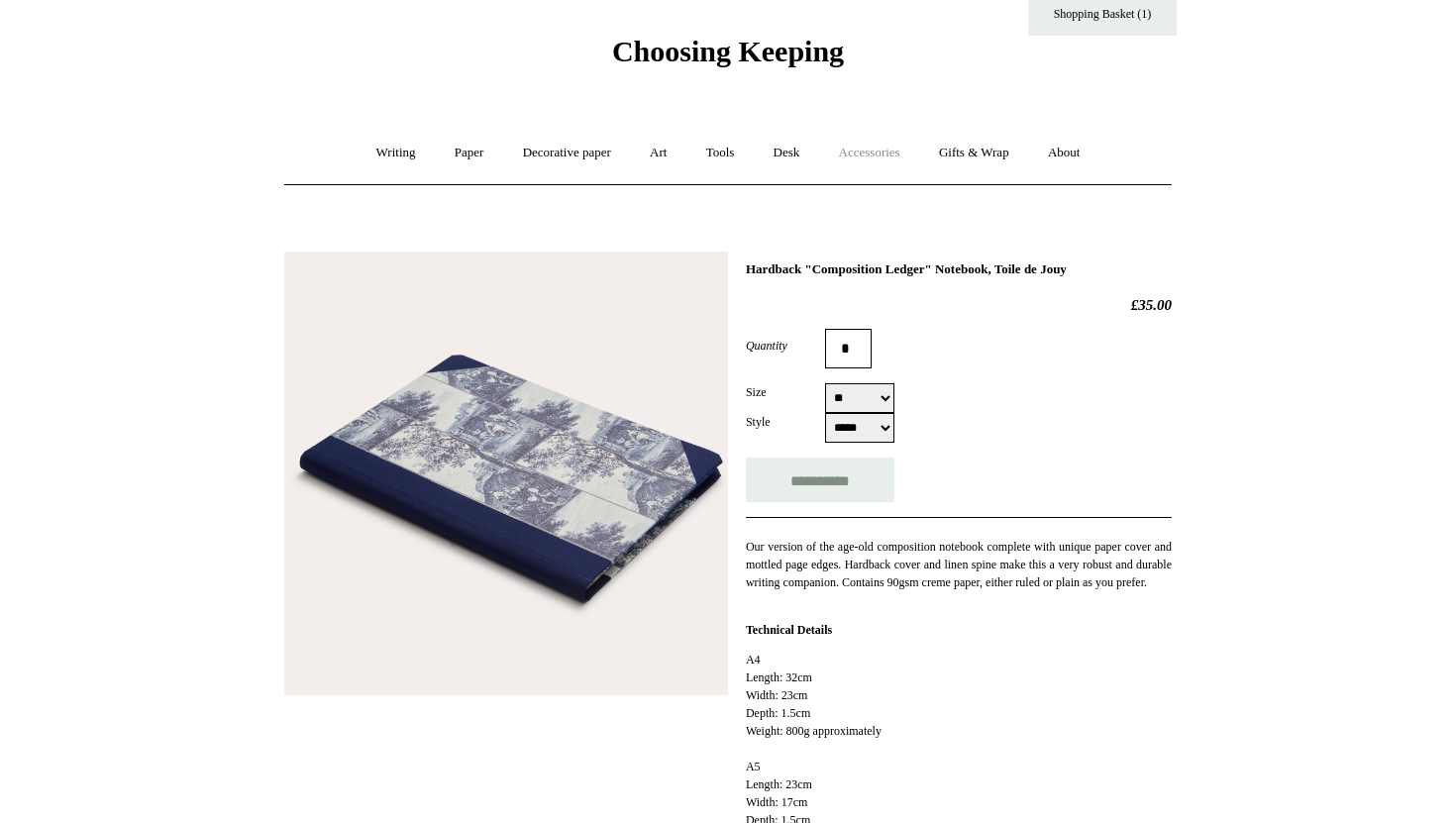 click on "Accessories +" at bounding box center (870, 153) 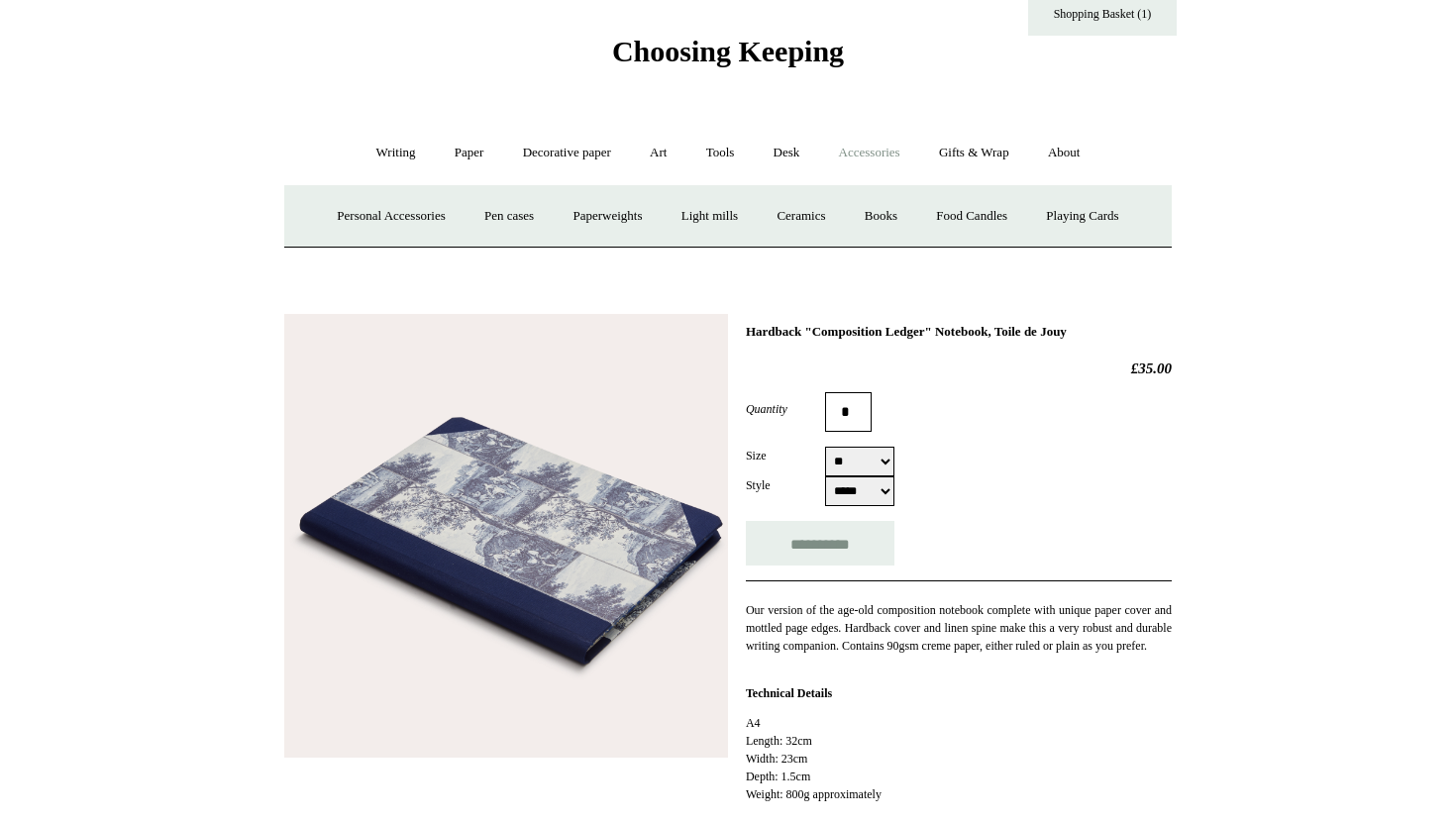 type on "**********" 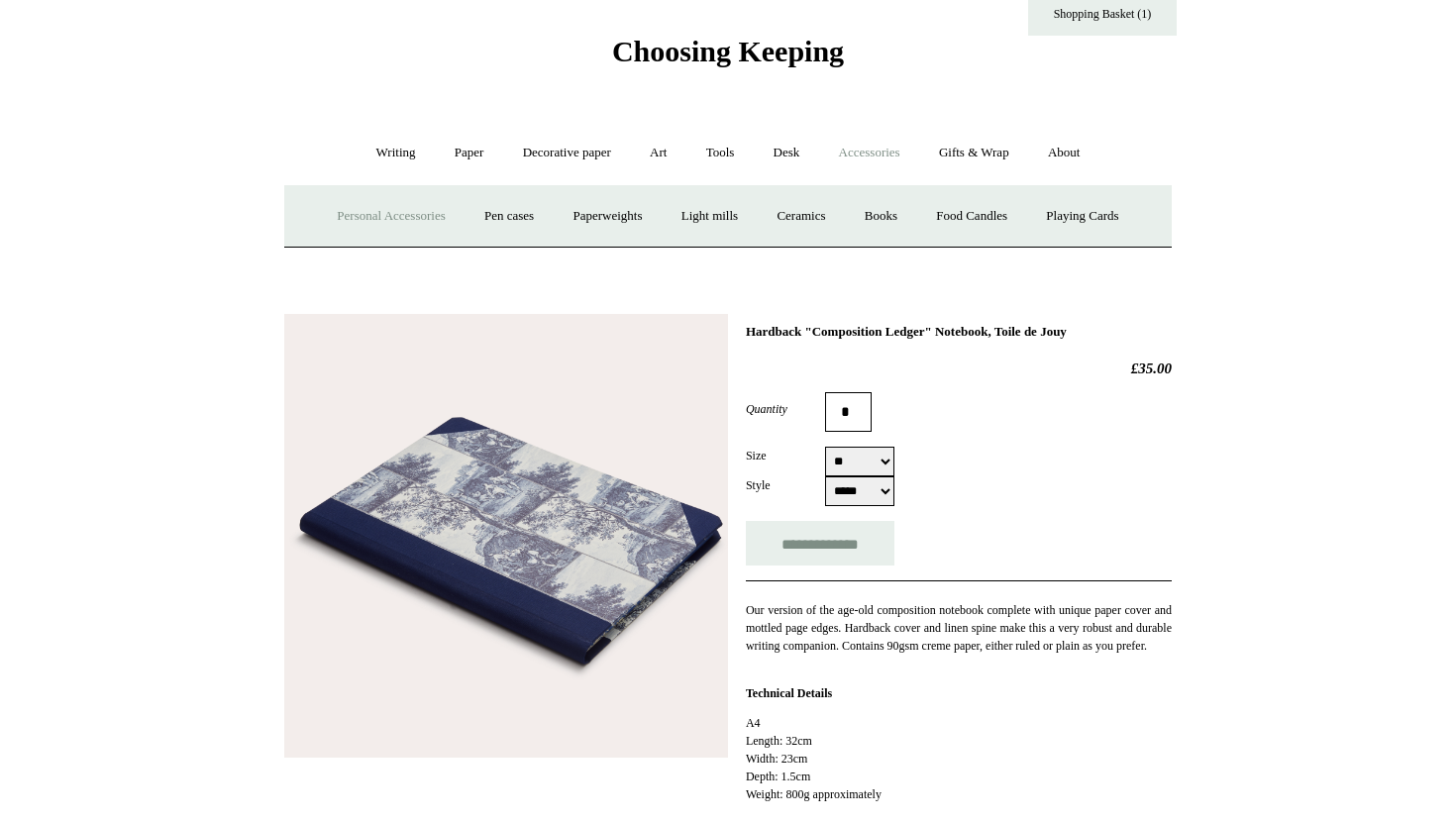 click on "Personal Accessories +" at bounding box center (390, 216) 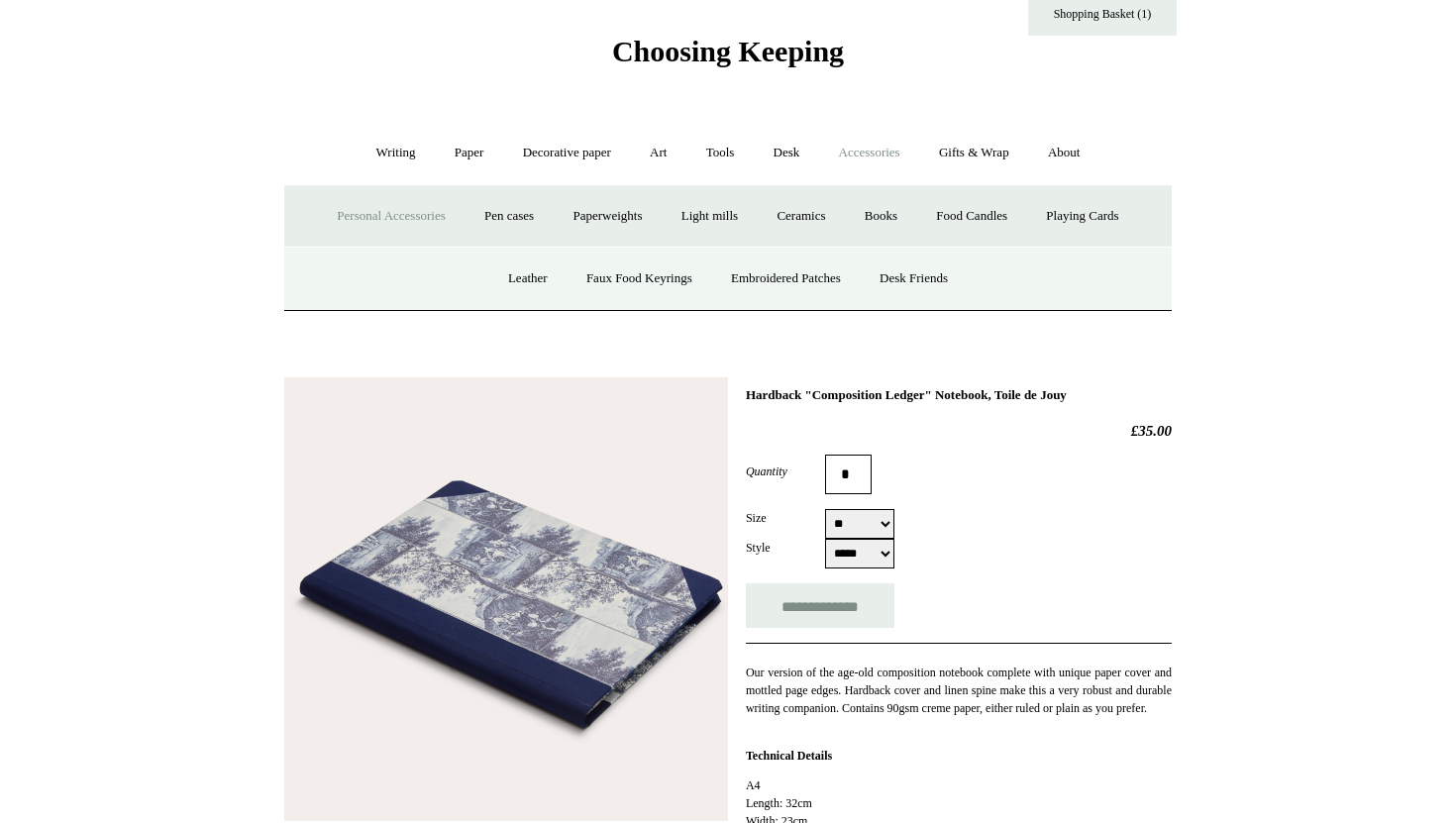 click on "Personal Accessories -" at bounding box center (390, 216) 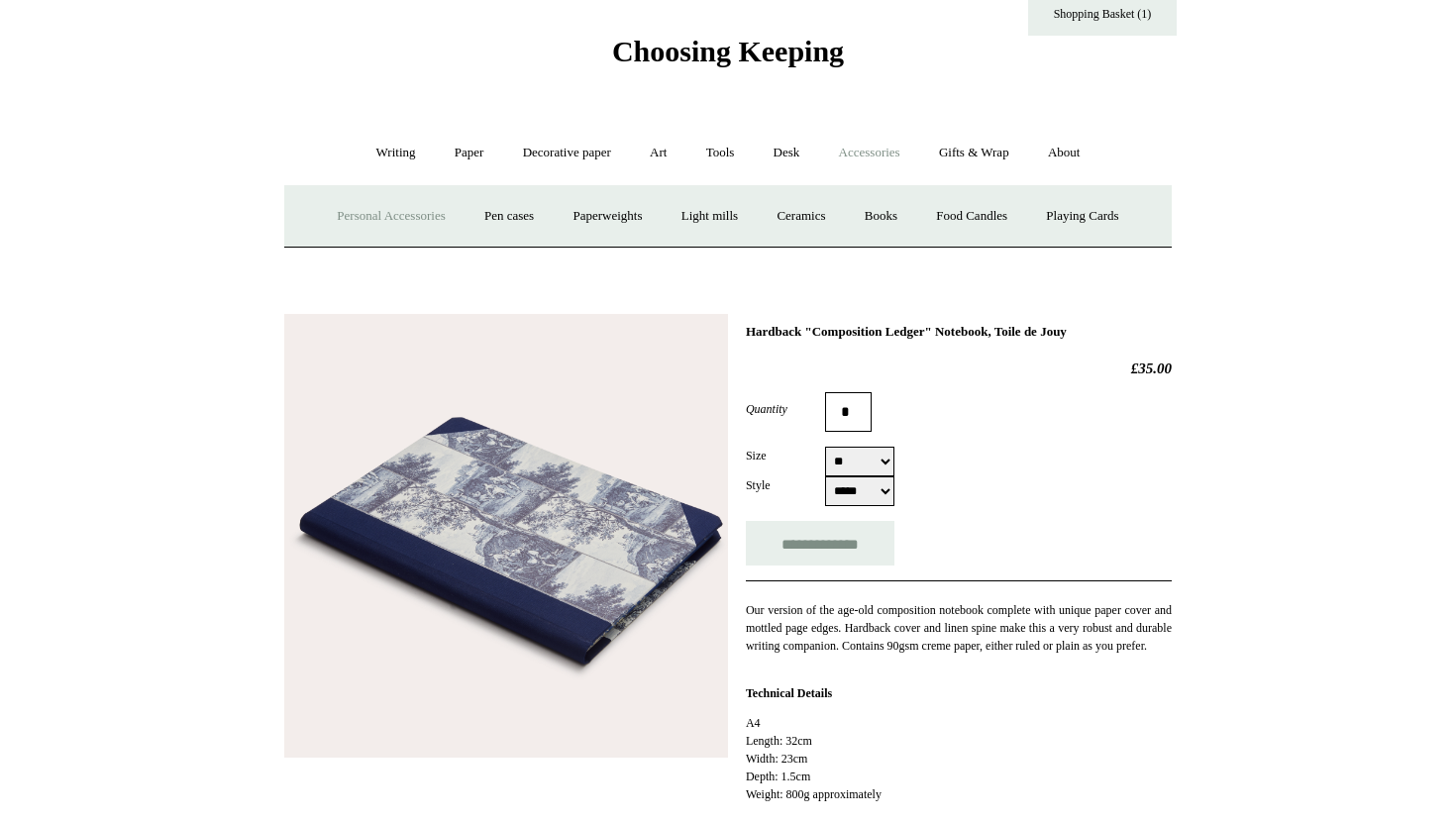 click on "Personal Accessories +" at bounding box center [390, 216] 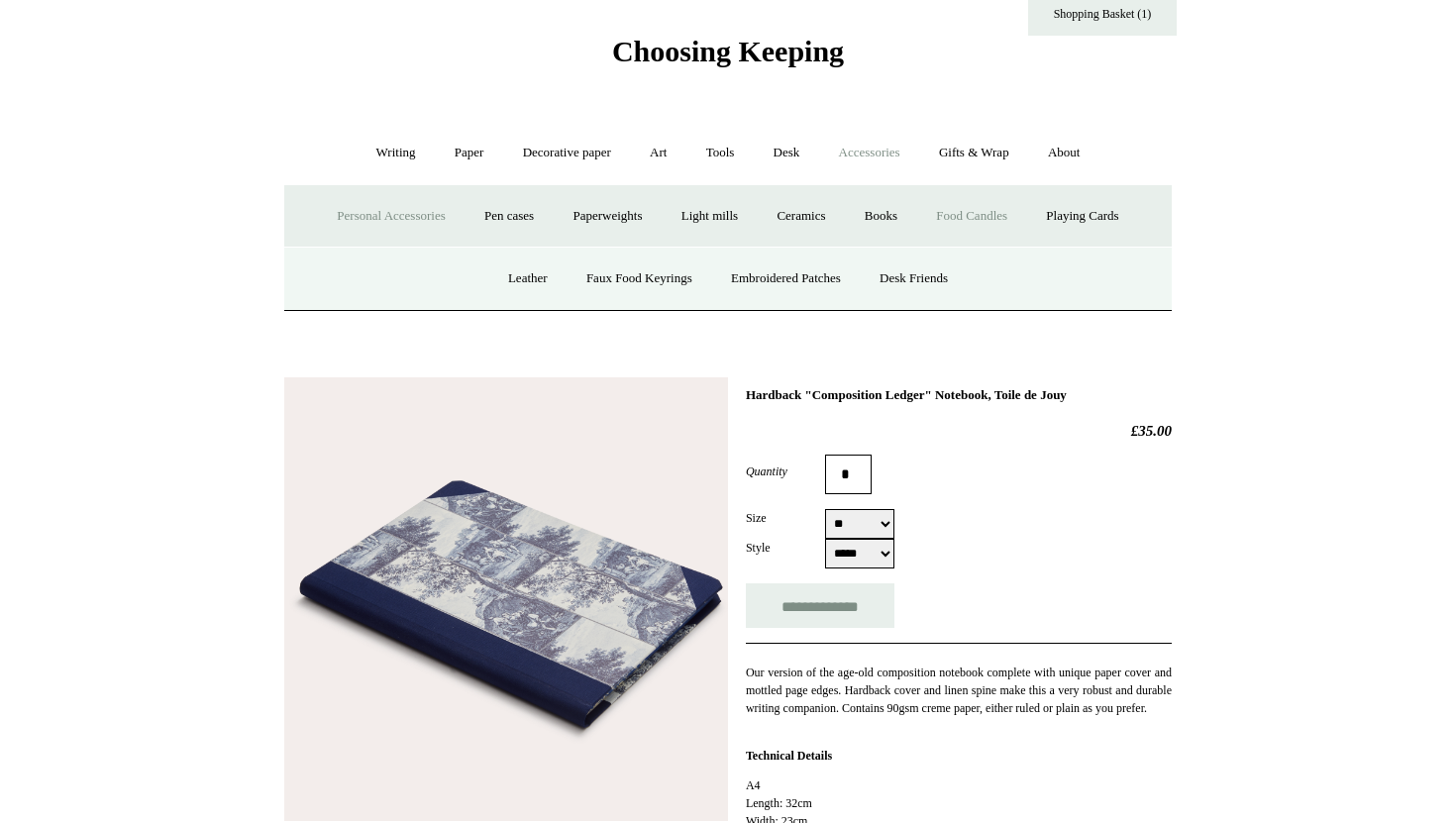 click on "Food Candles" at bounding box center [972, 216] 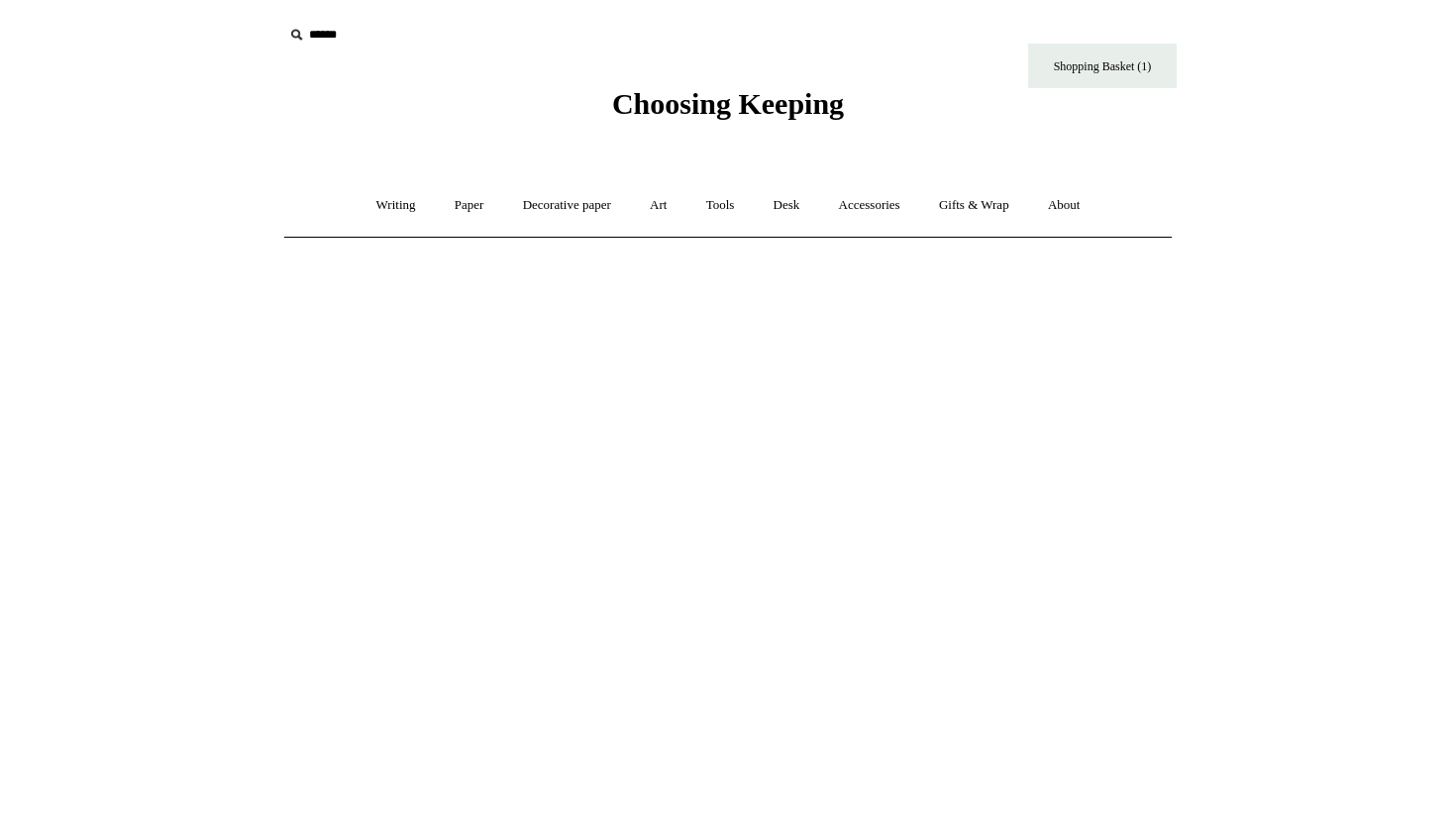scroll, scrollTop: 0, scrollLeft: 0, axis: both 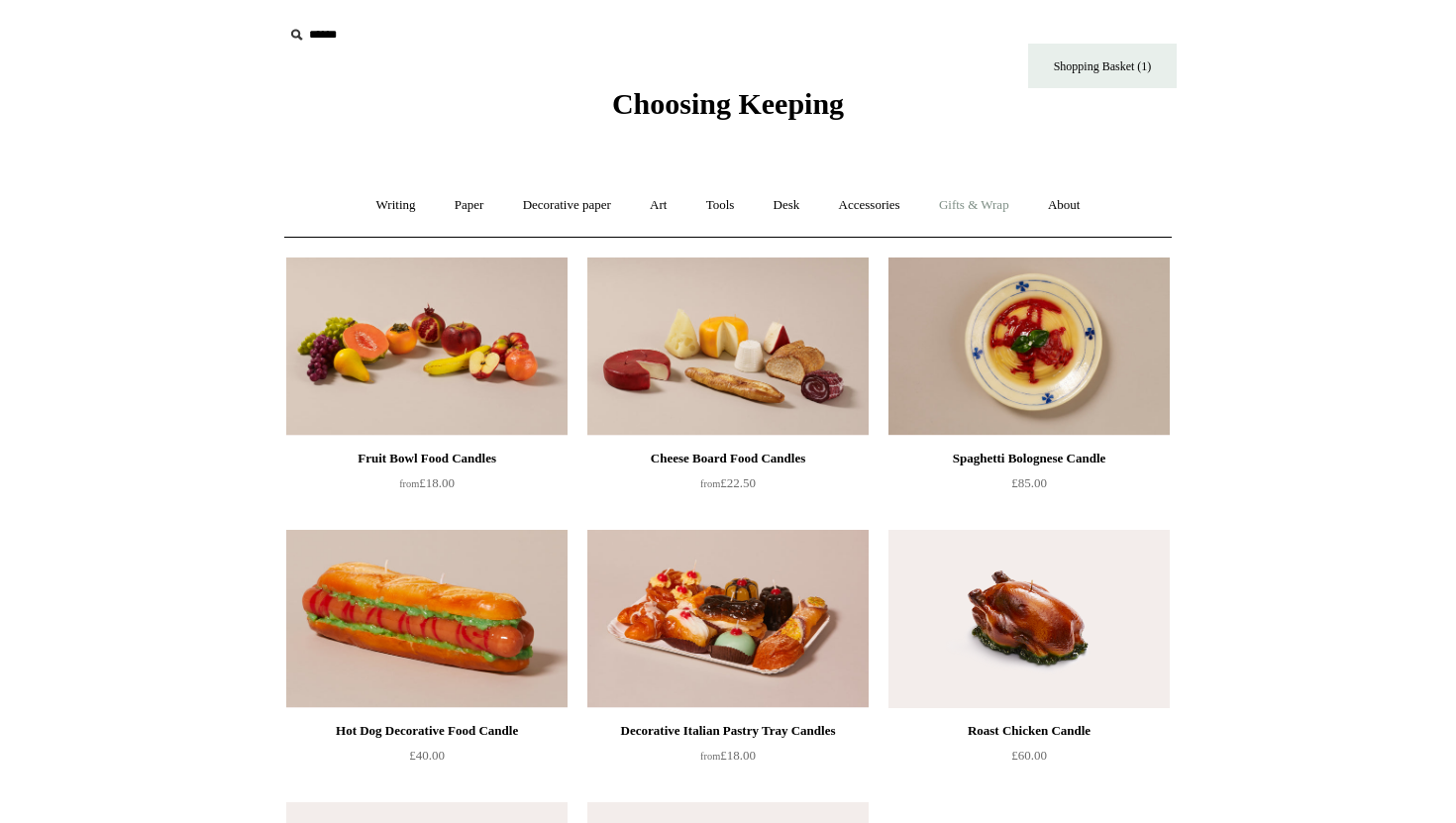 click on "Gifts & Wrap +" at bounding box center (974, 205) 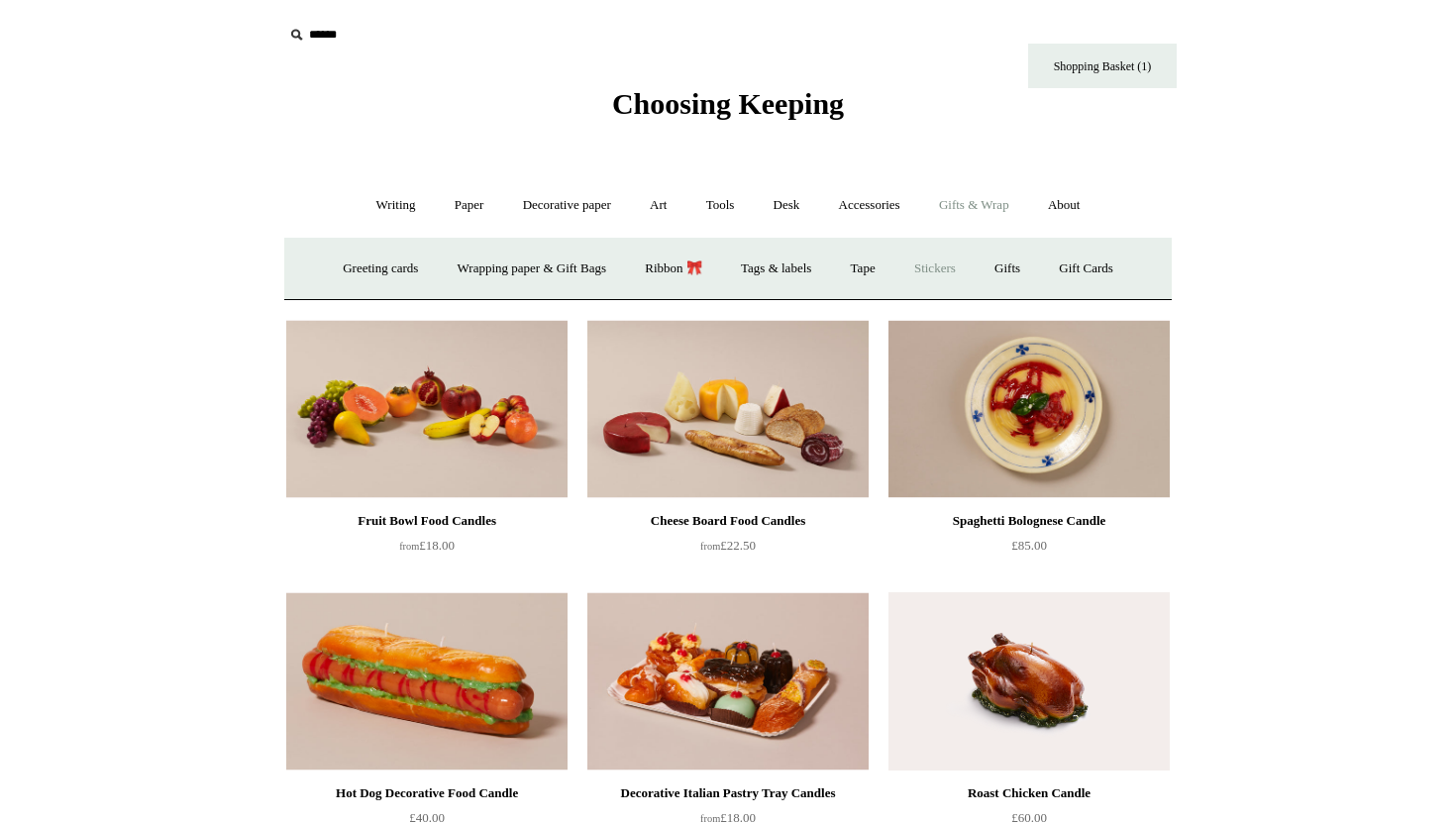 click on "Stickers" at bounding box center [935, 268] 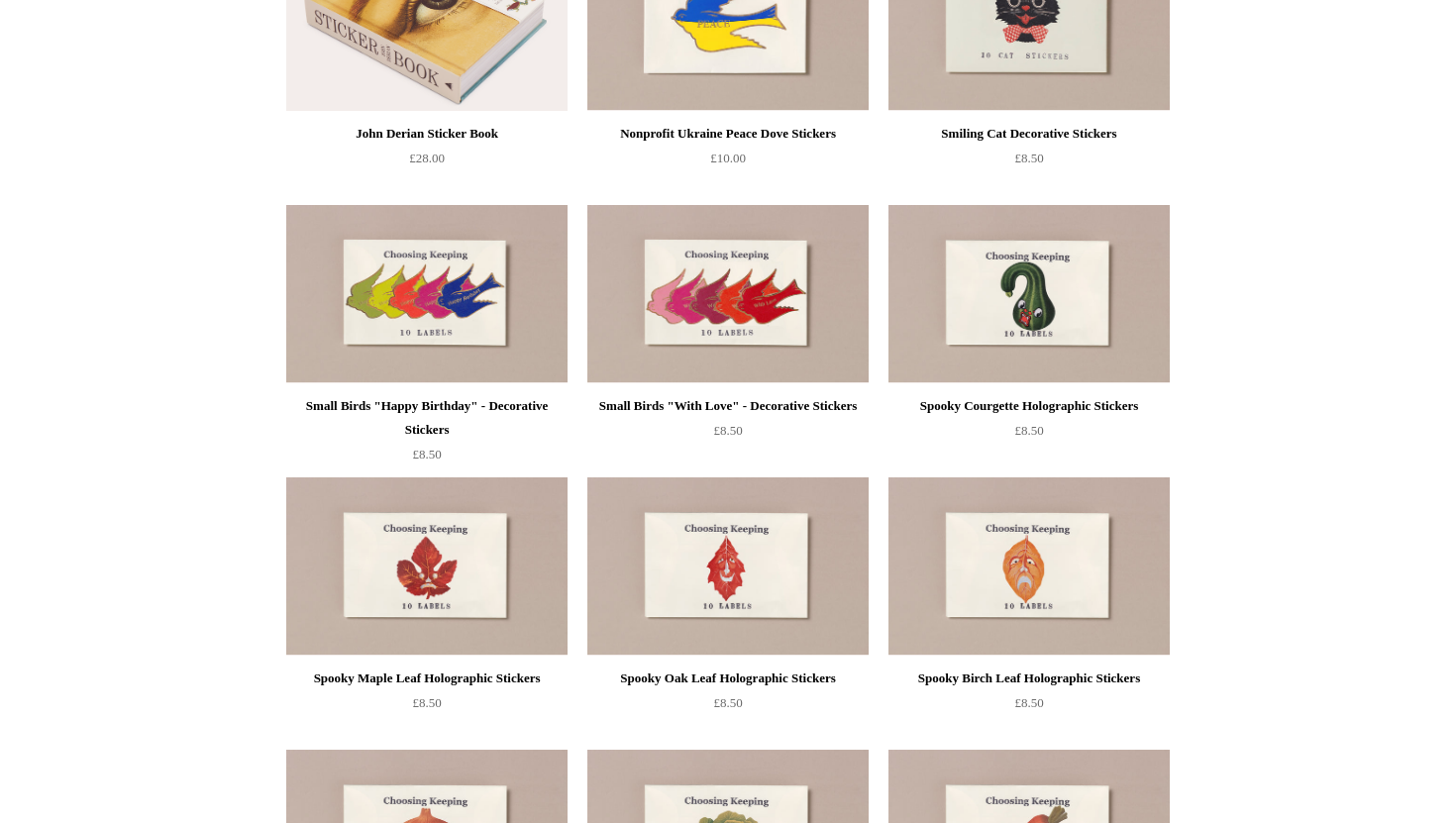 scroll, scrollTop: 0, scrollLeft: 0, axis: both 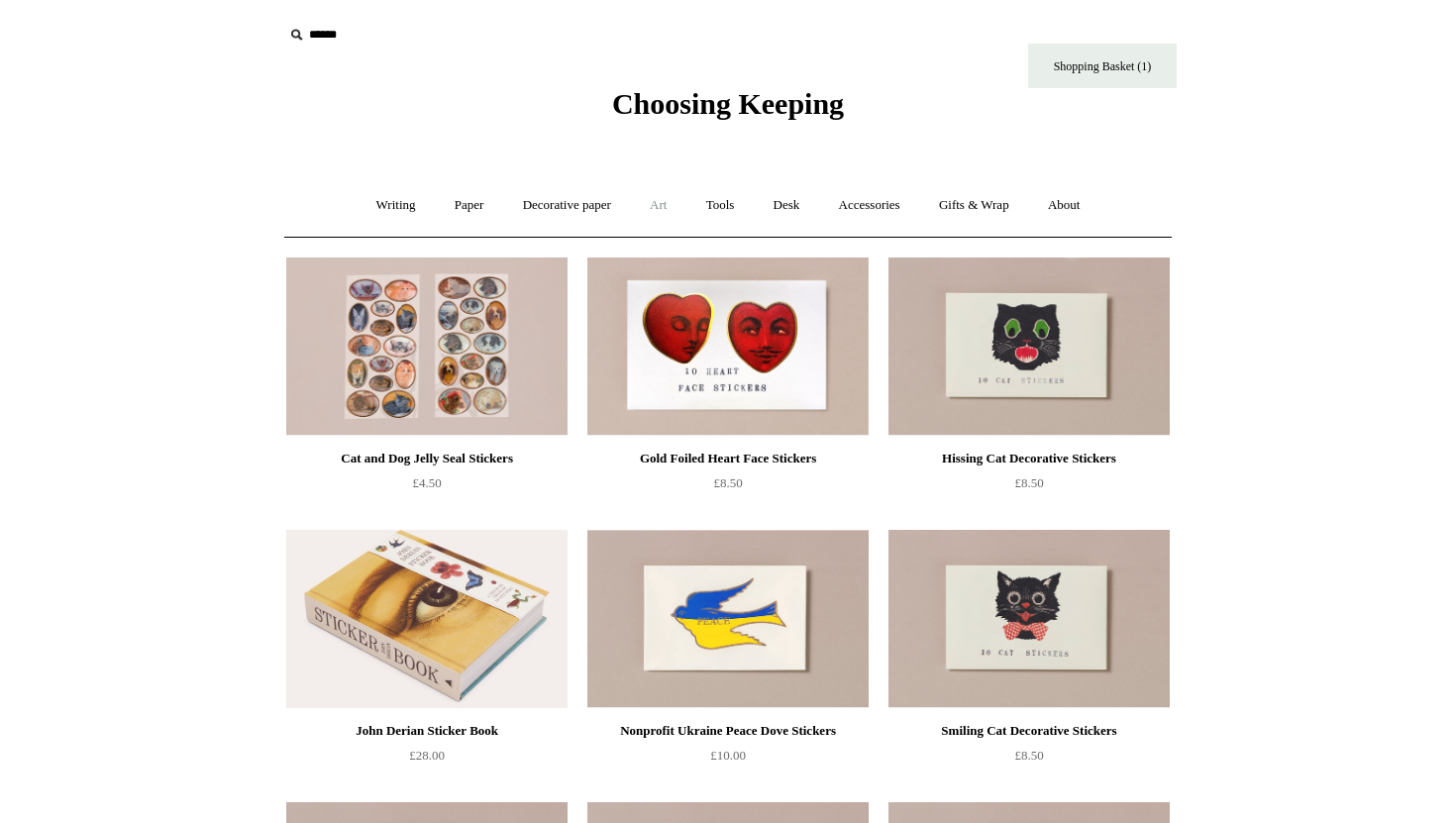click on "Art +" at bounding box center (658, 205) 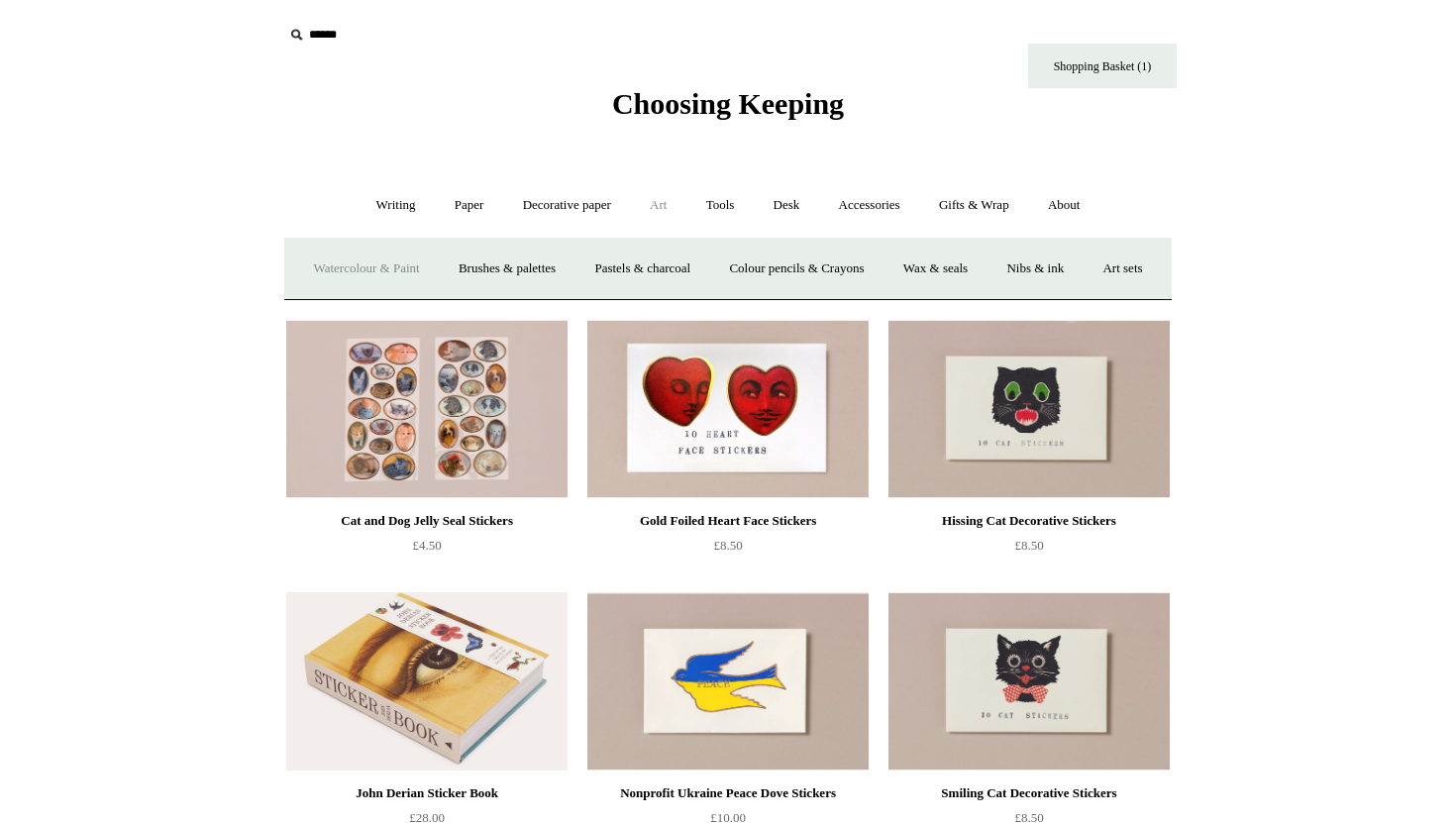 click on "Watercolour & Paint" at bounding box center (365, 268) 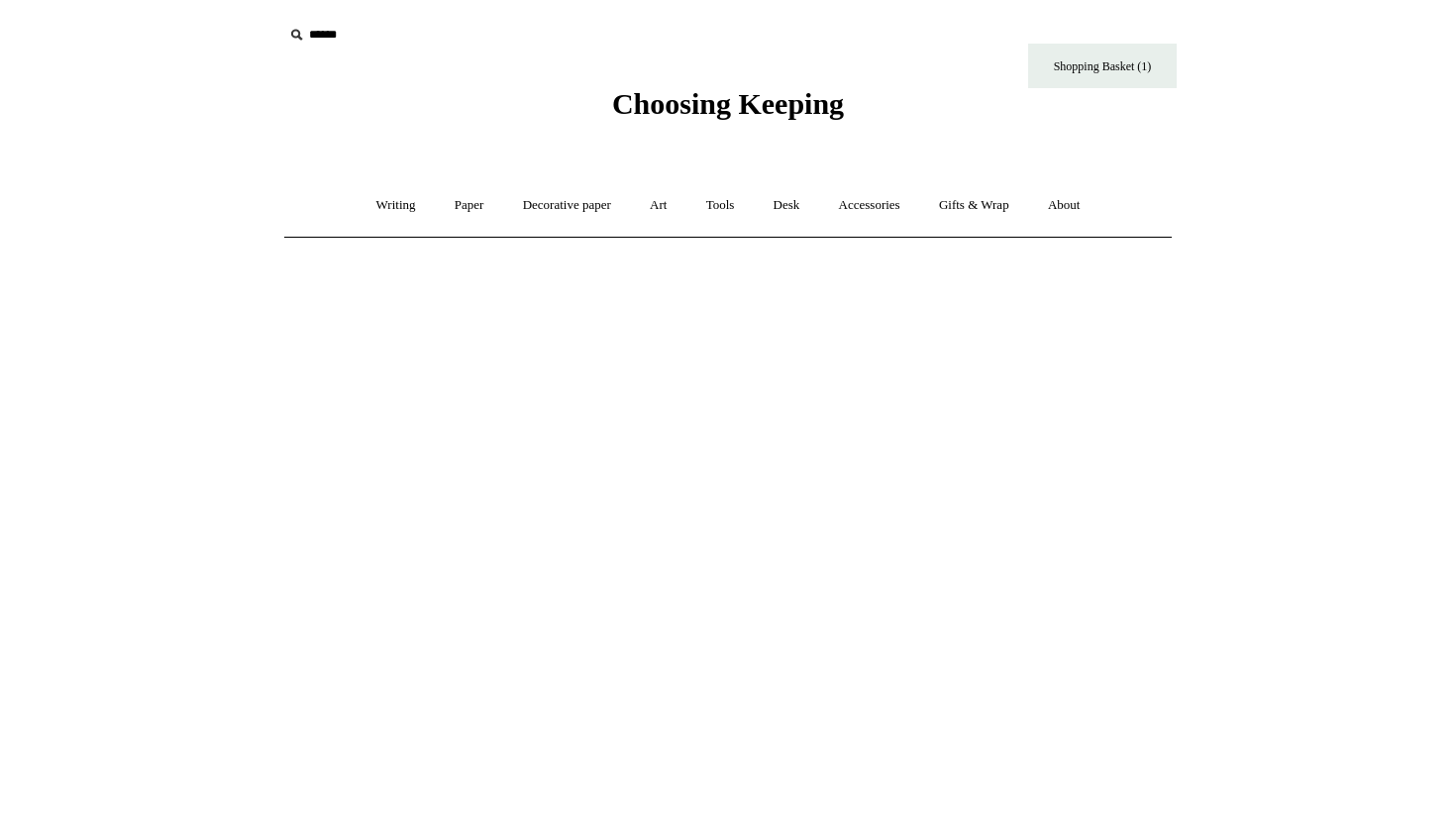 scroll, scrollTop: 0, scrollLeft: 0, axis: both 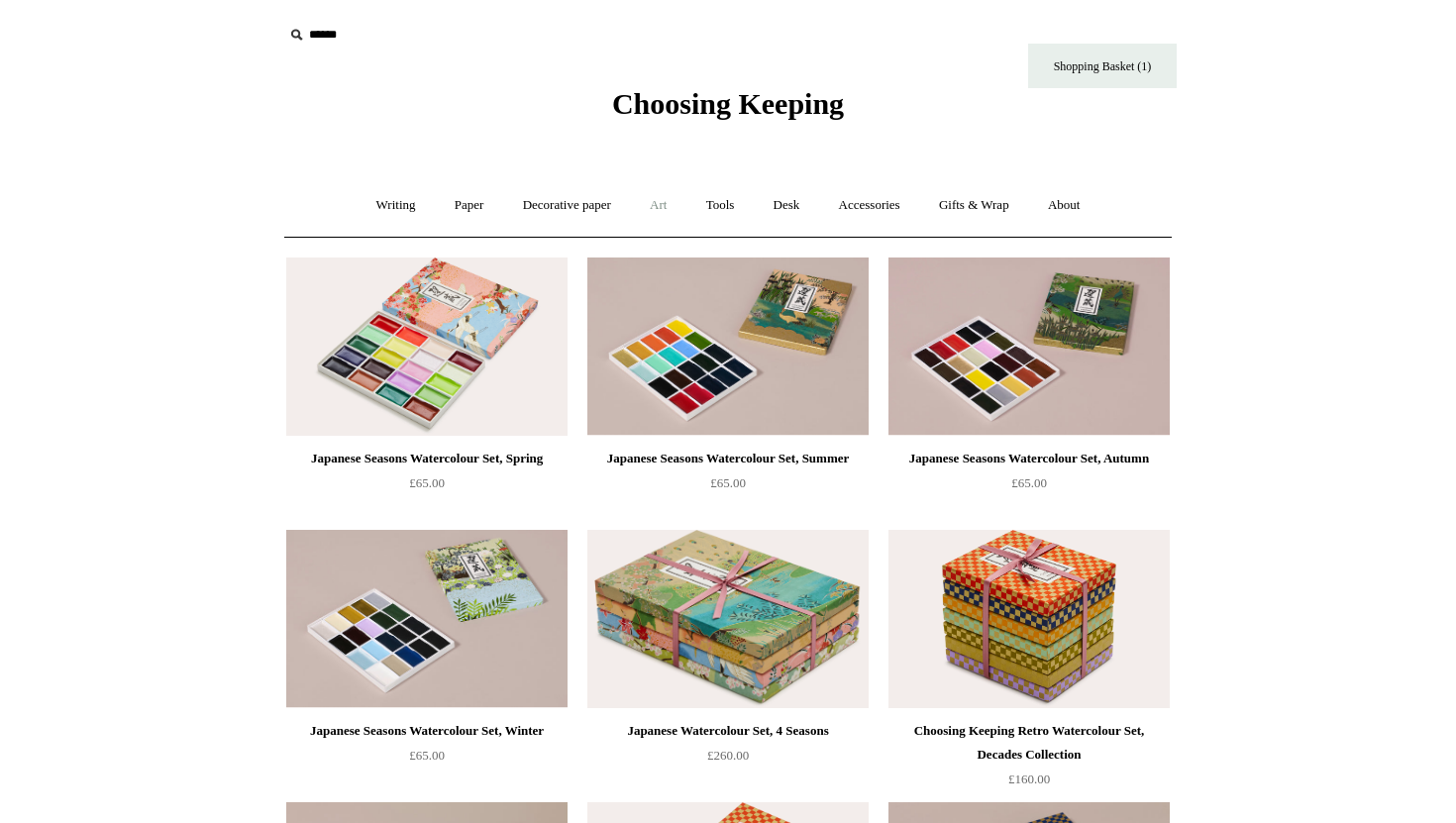 click on "Art +" at bounding box center (658, 205) 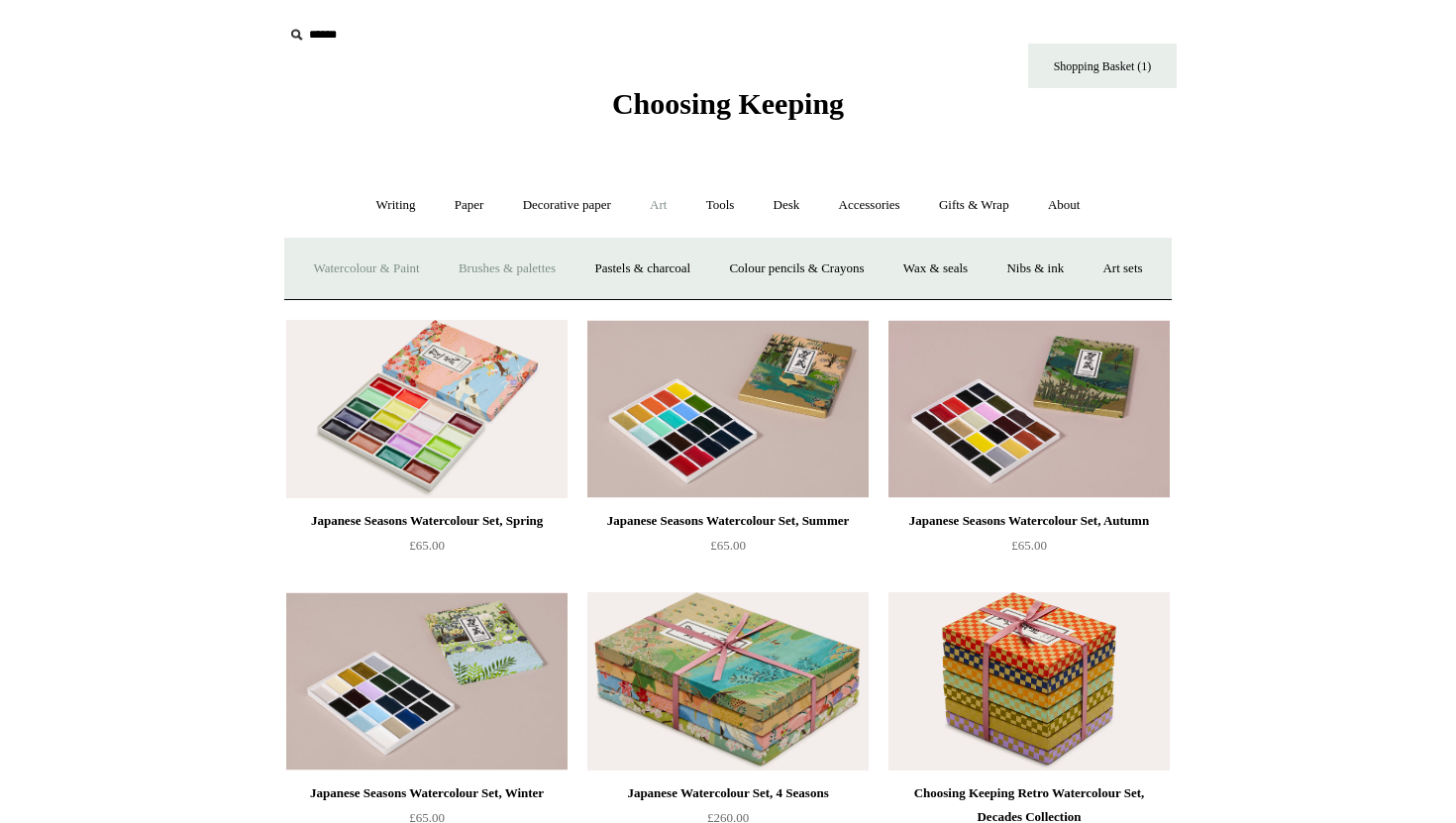 click on "Brushes & palettes" at bounding box center (507, 268) 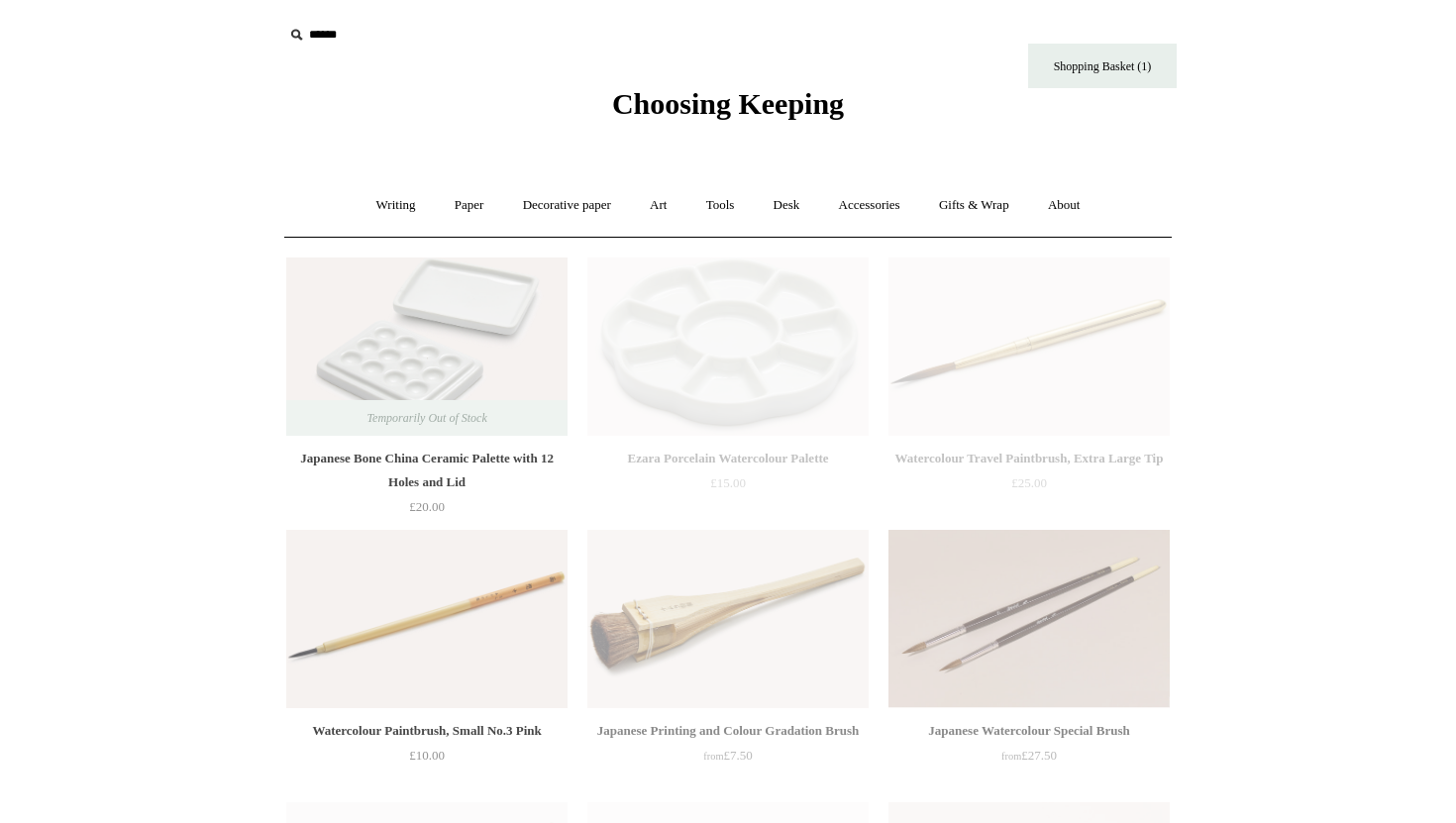 scroll, scrollTop: 0, scrollLeft: 0, axis: both 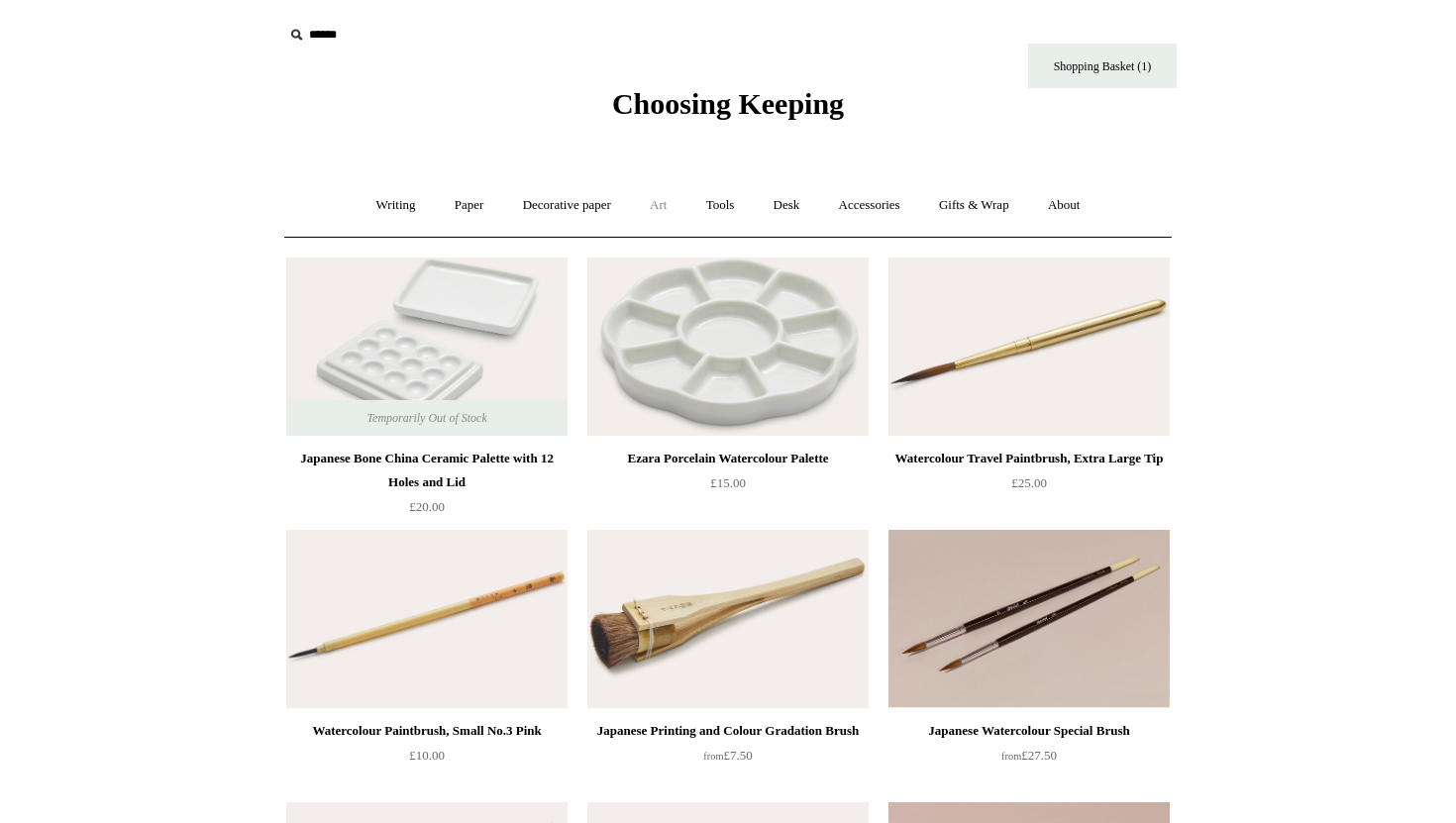 click on "Art +" at bounding box center [658, 205] 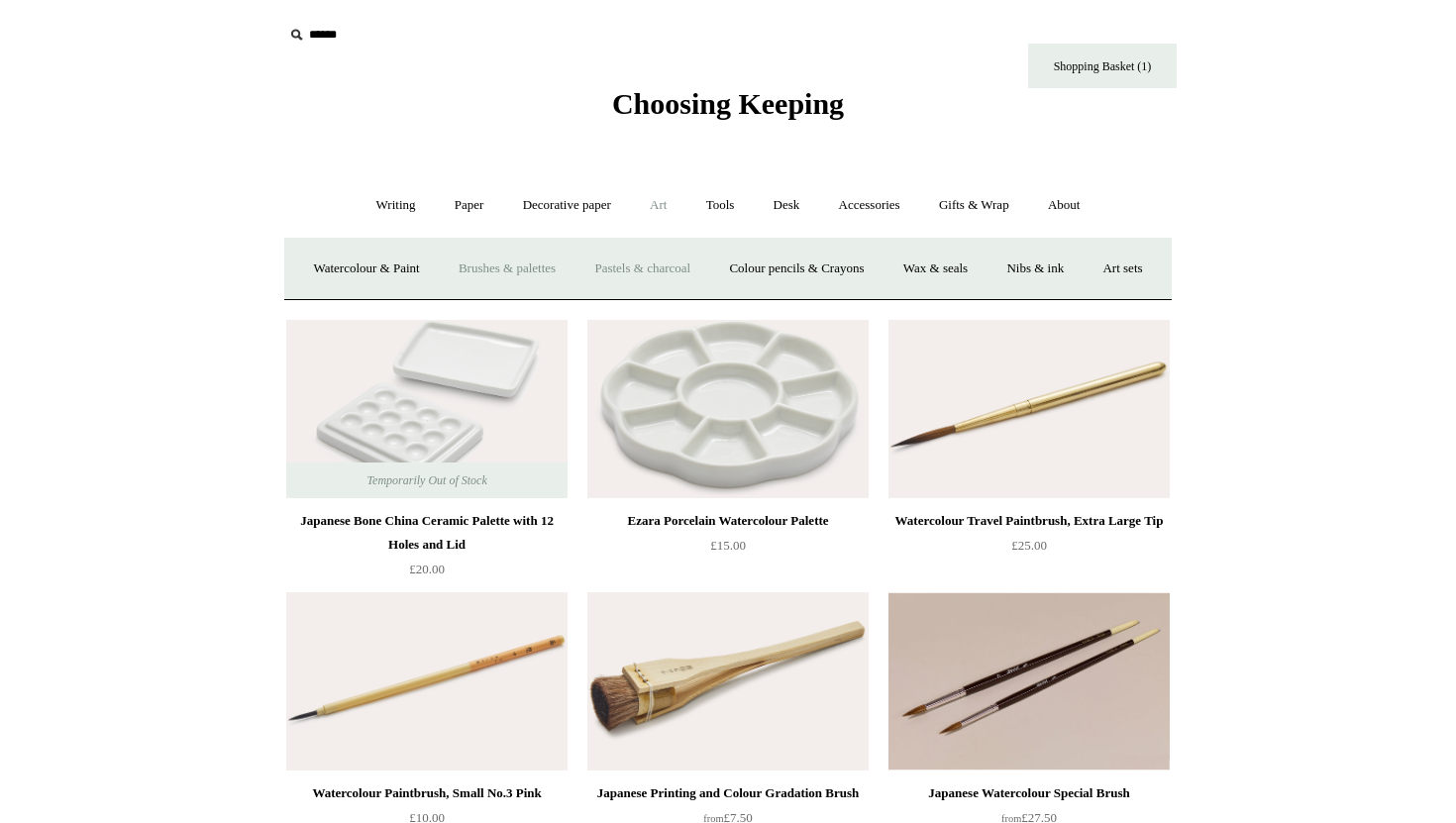 click on "Pastels & charcoal" at bounding box center [642, 268] 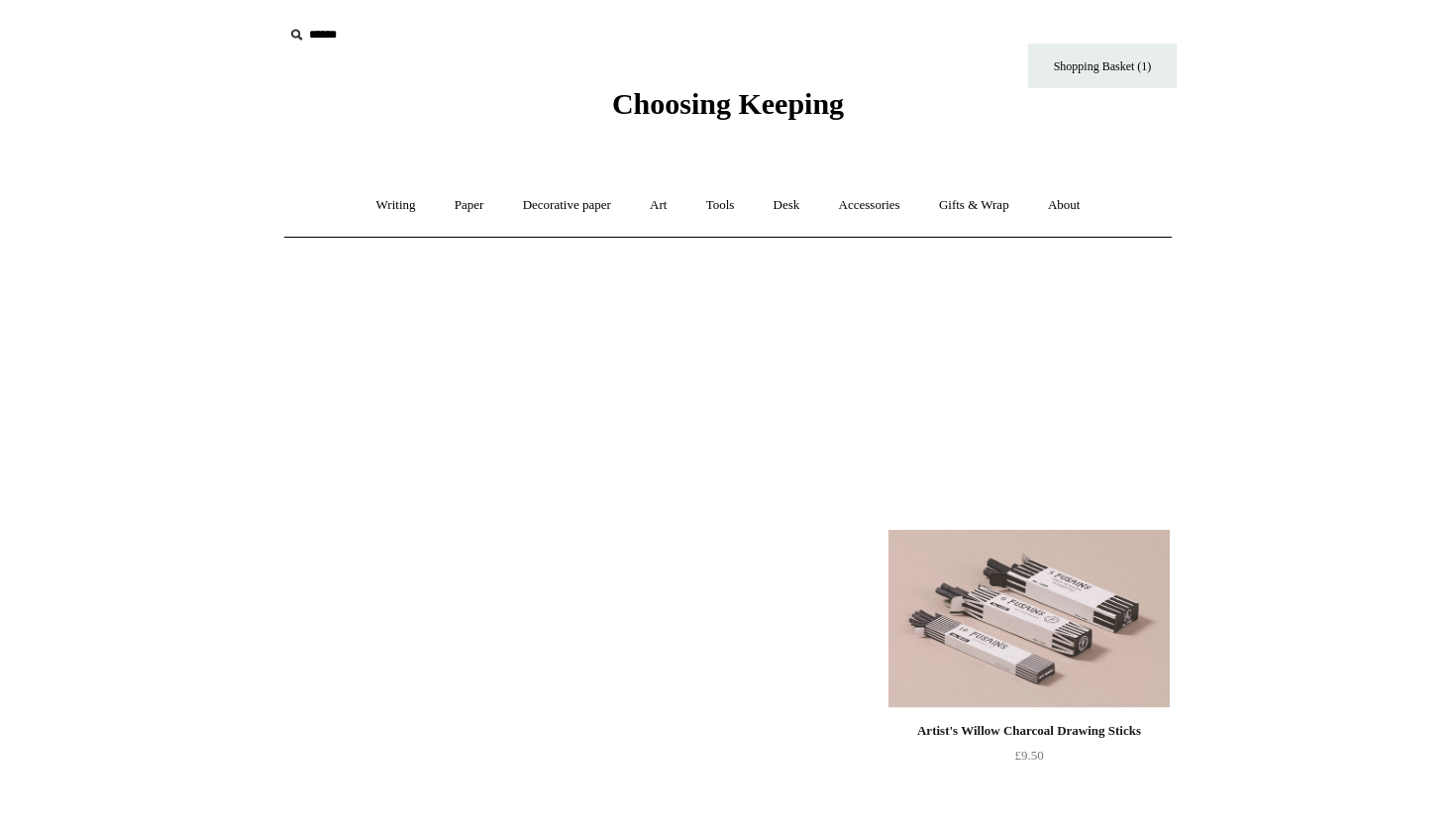 scroll, scrollTop: 0, scrollLeft: 0, axis: both 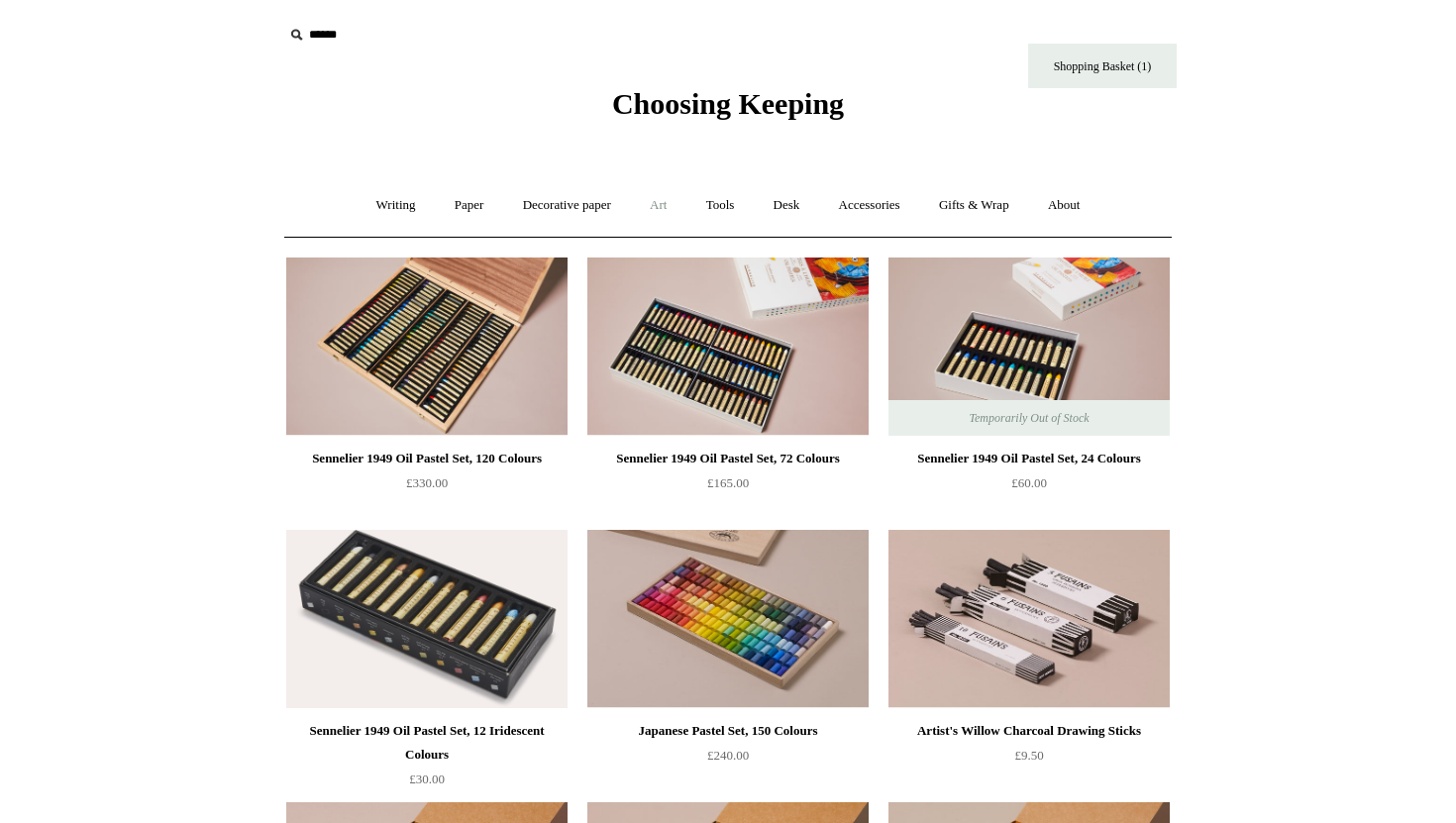 click on "Art +" at bounding box center [658, 205] 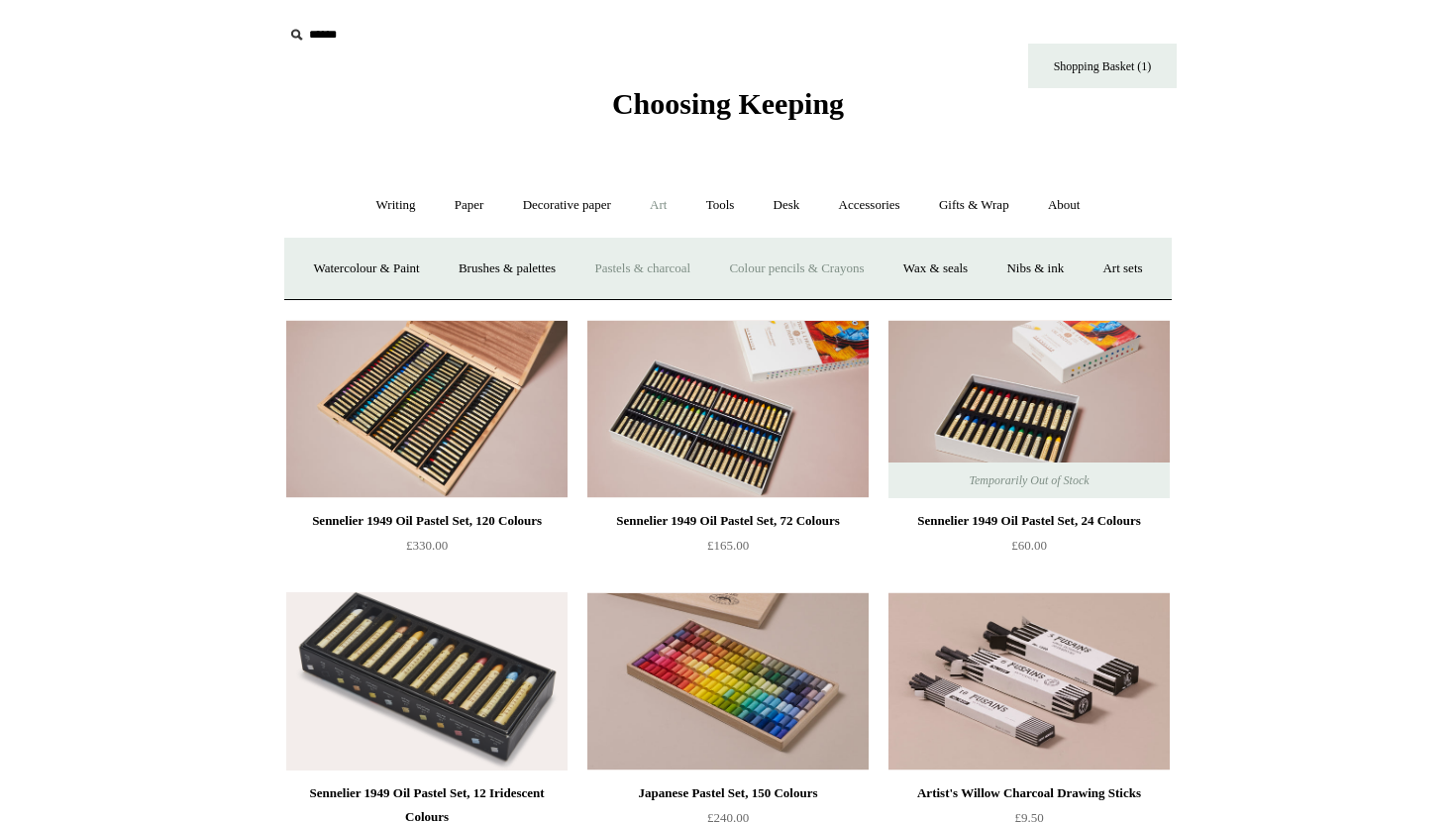 click on "Colour pencils & Crayons" at bounding box center (796, 268) 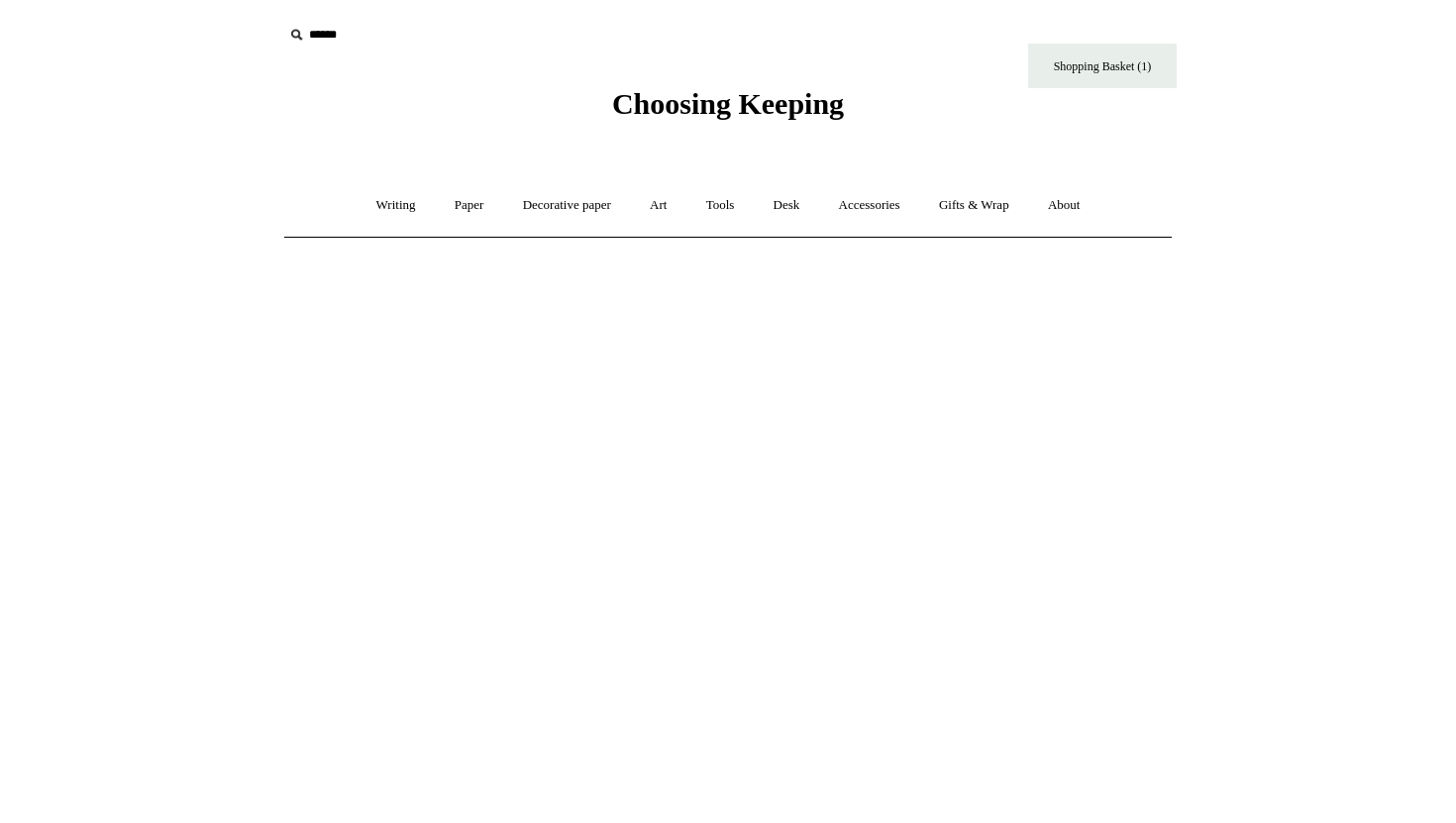scroll, scrollTop: 0, scrollLeft: 0, axis: both 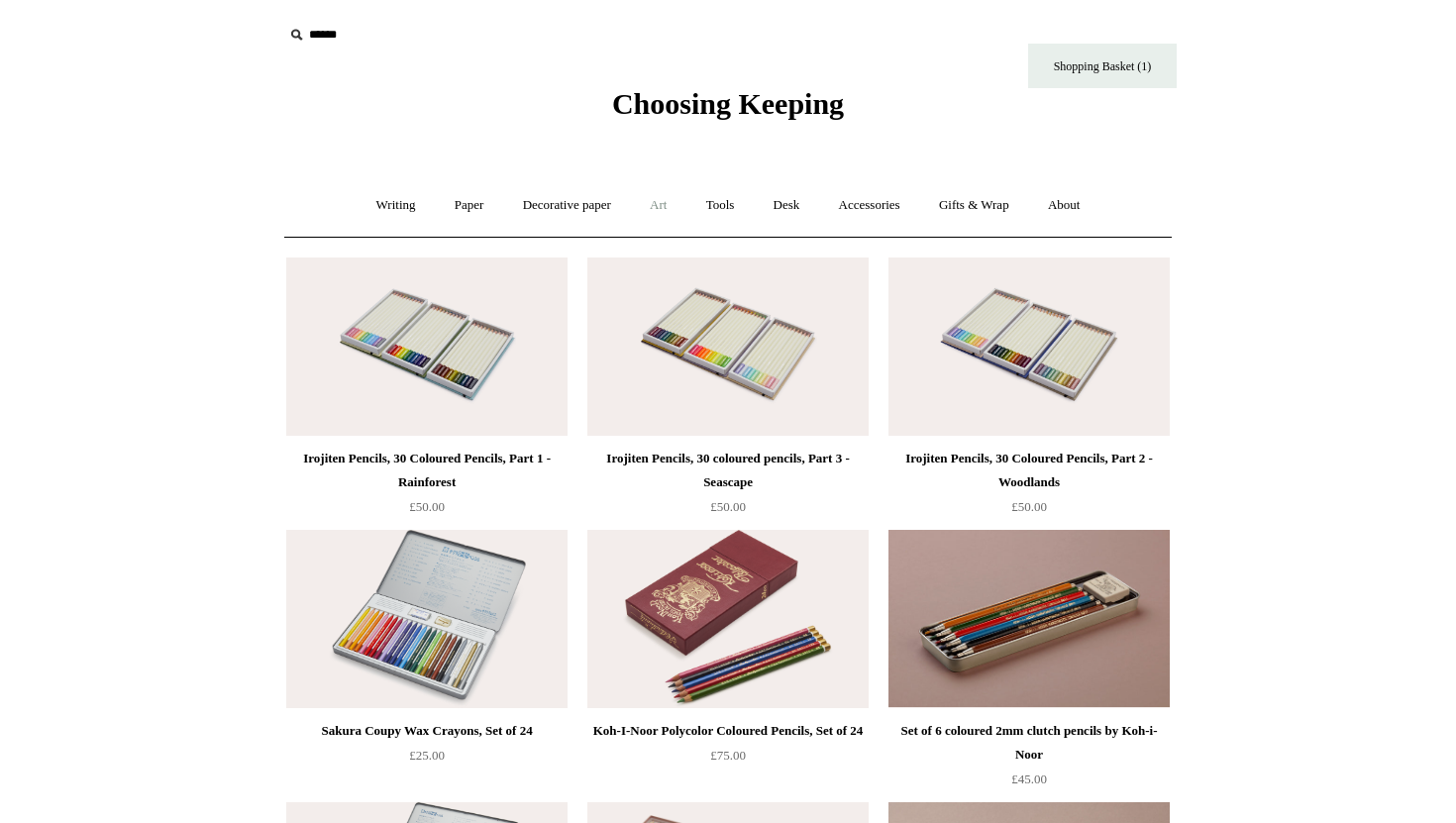 click on "Art +" at bounding box center [658, 205] 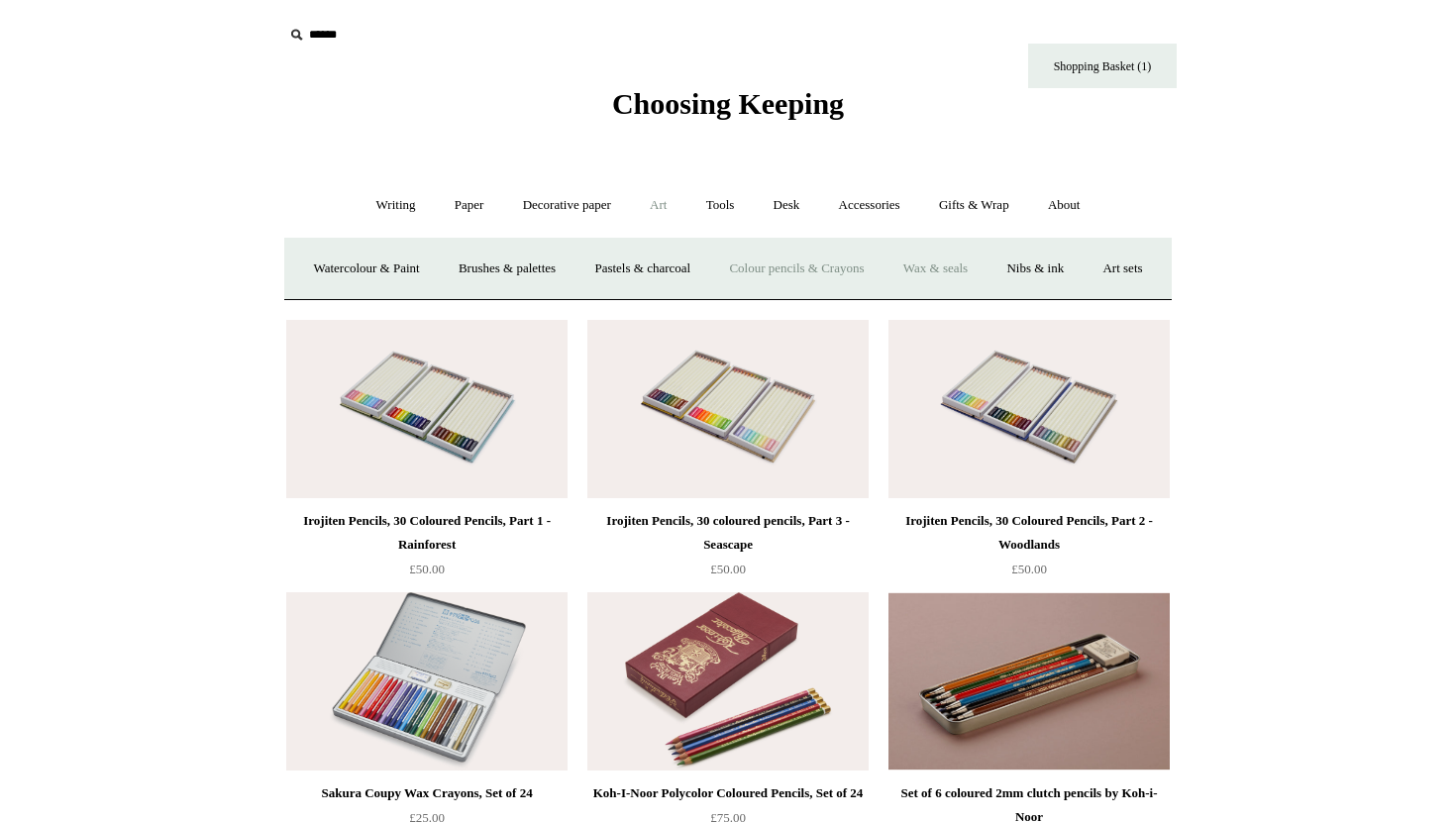 click on "Wax & seals" at bounding box center (935, 268) 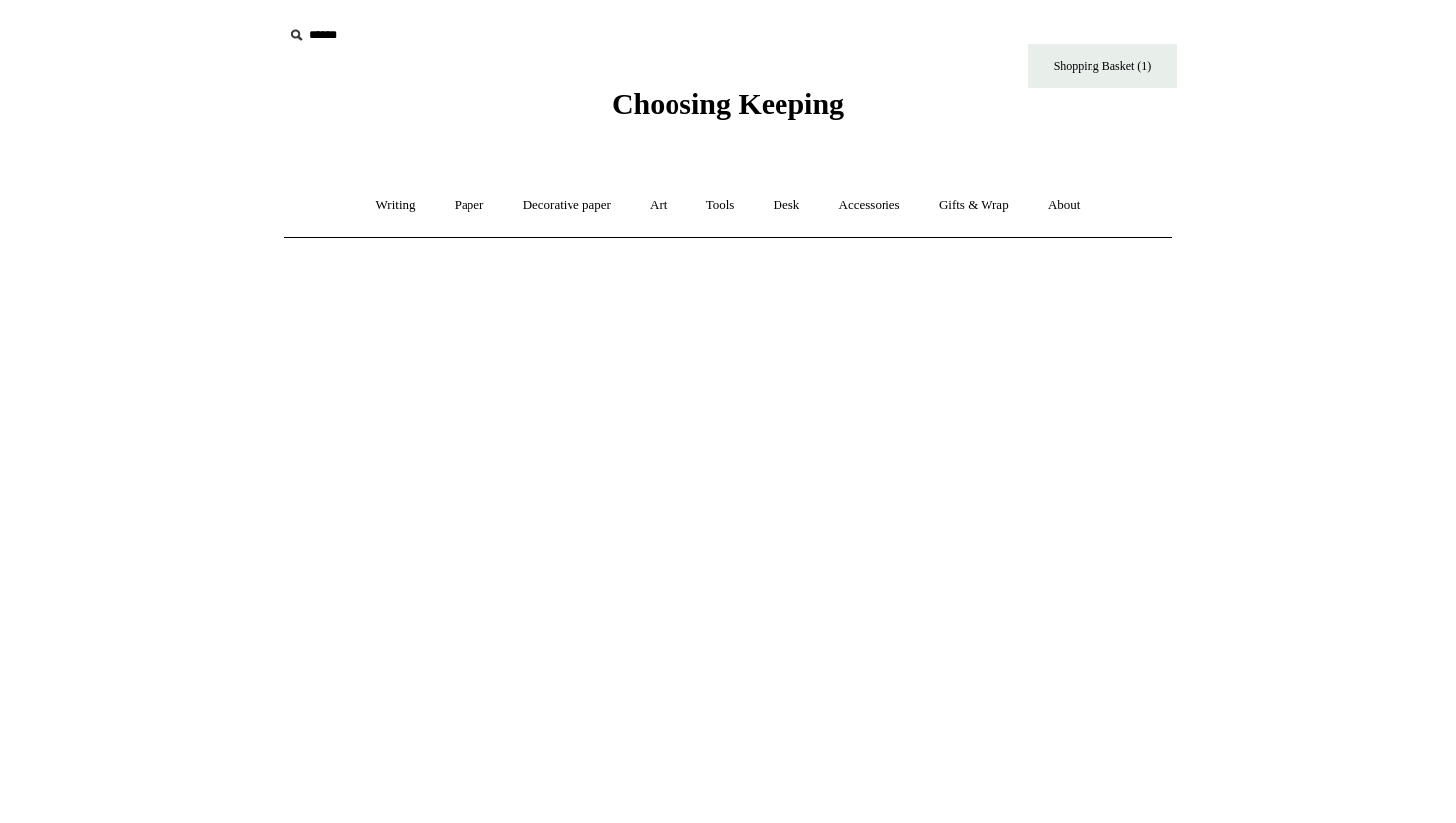 scroll, scrollTop: 0, scrollLeft: 0, axis: both 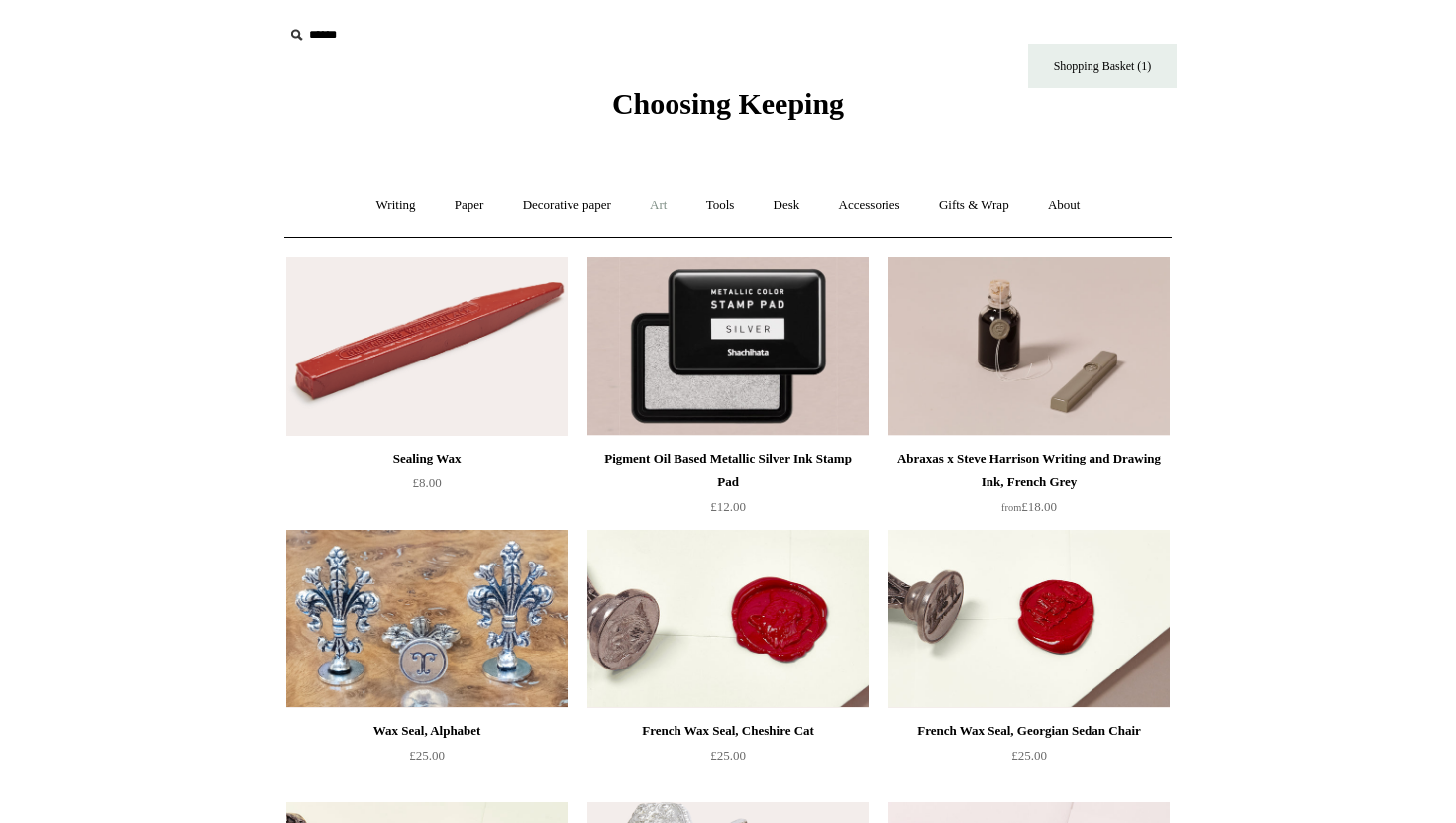 click on "Art +" at bounding box center [658, 205] 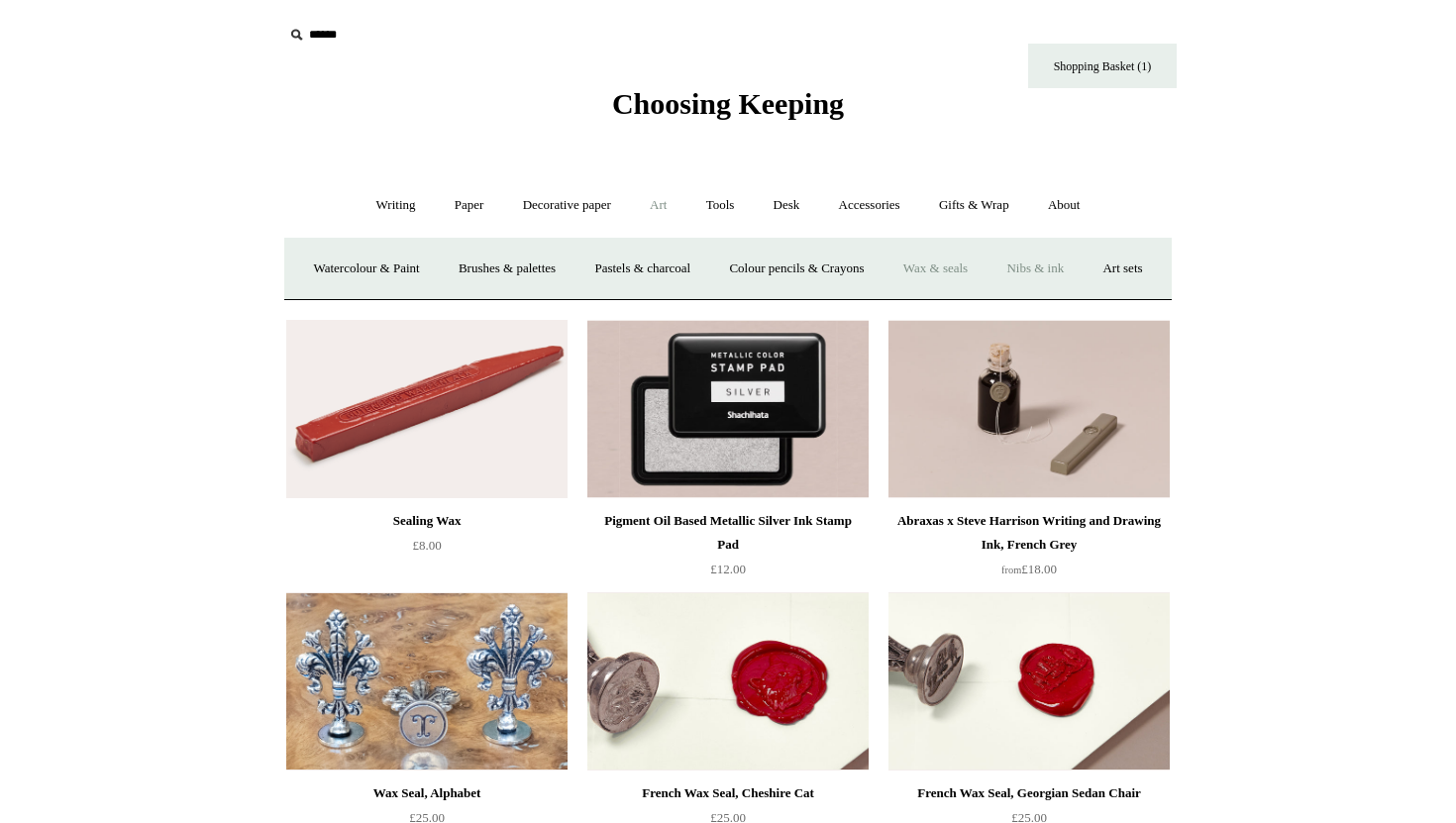 click on "Nibs & ink" at bounding box center (1035, 268) 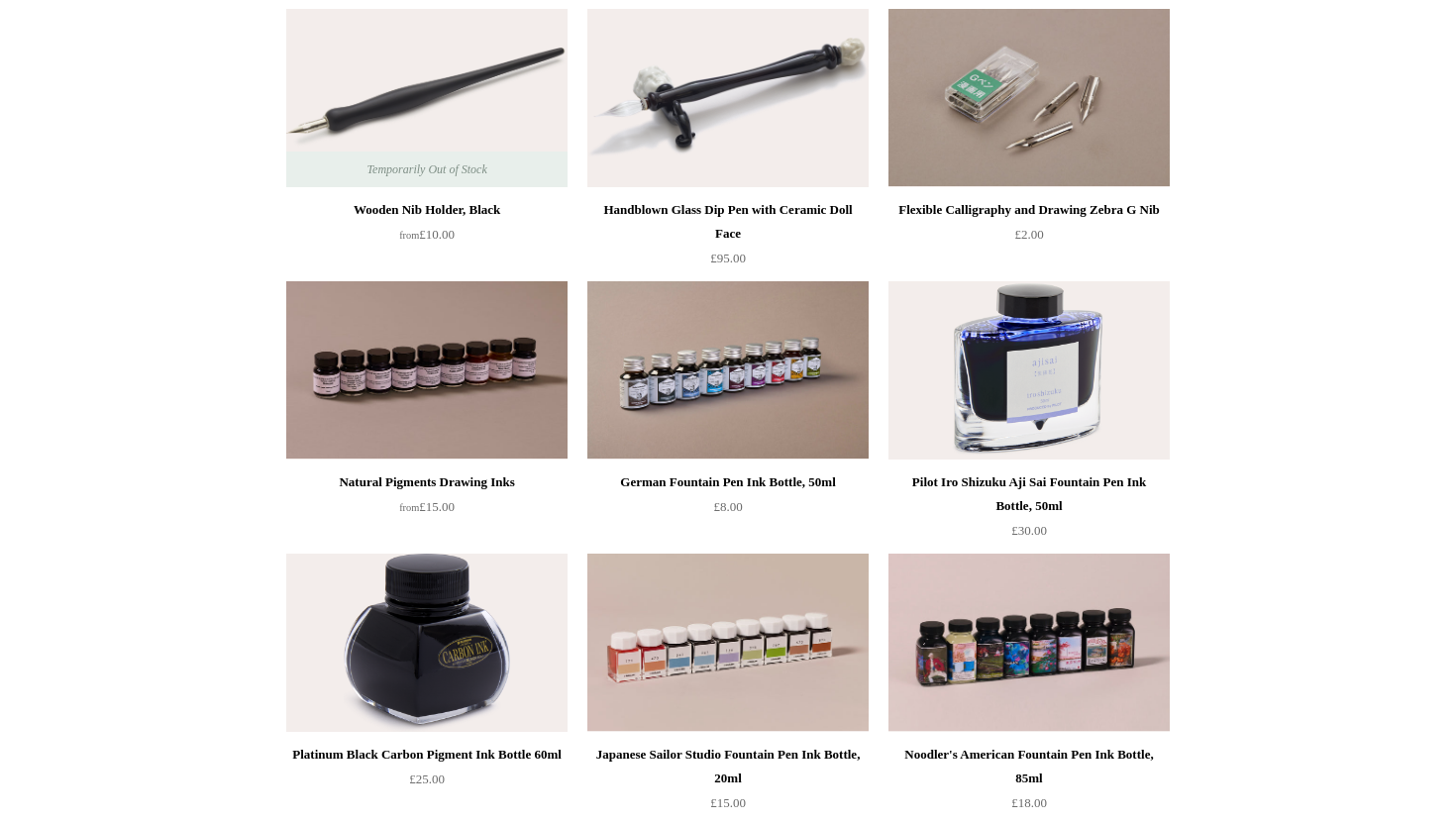 scroll, scrollTop: 0, scrollLeft: 0, axis: both 